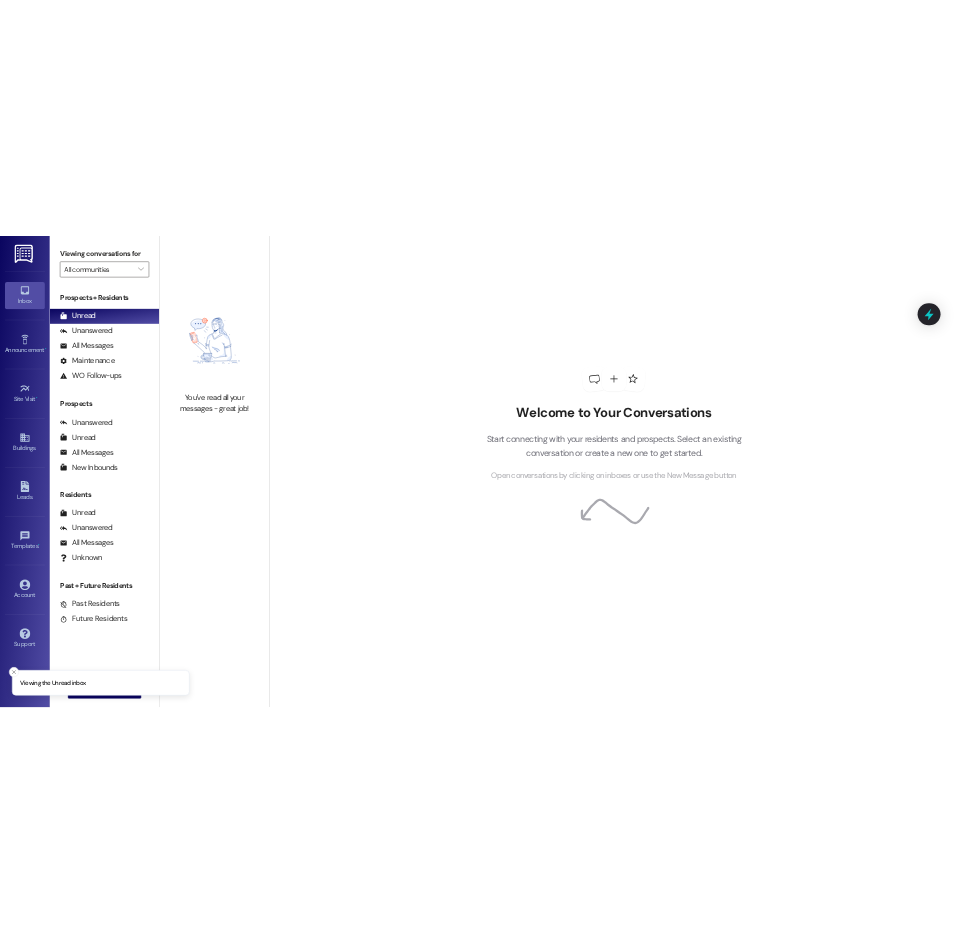scroll, scrollTop: 0, scrollLeft: 0, axis: both 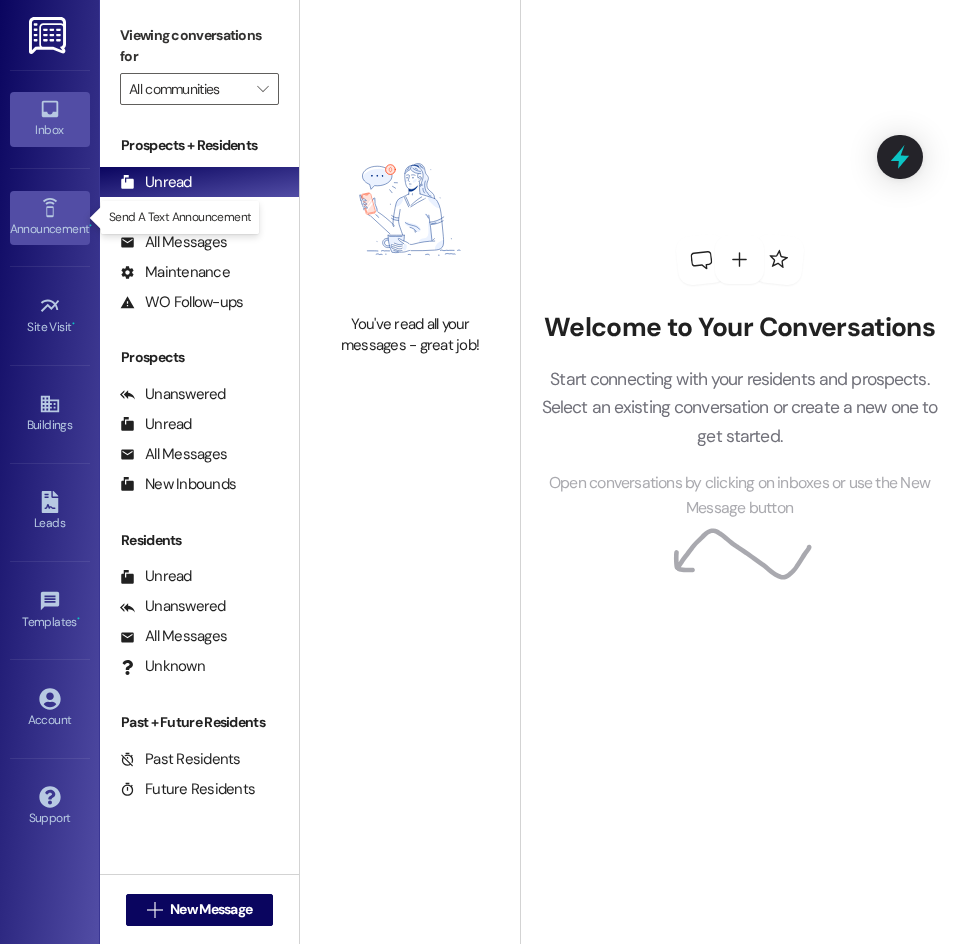 click 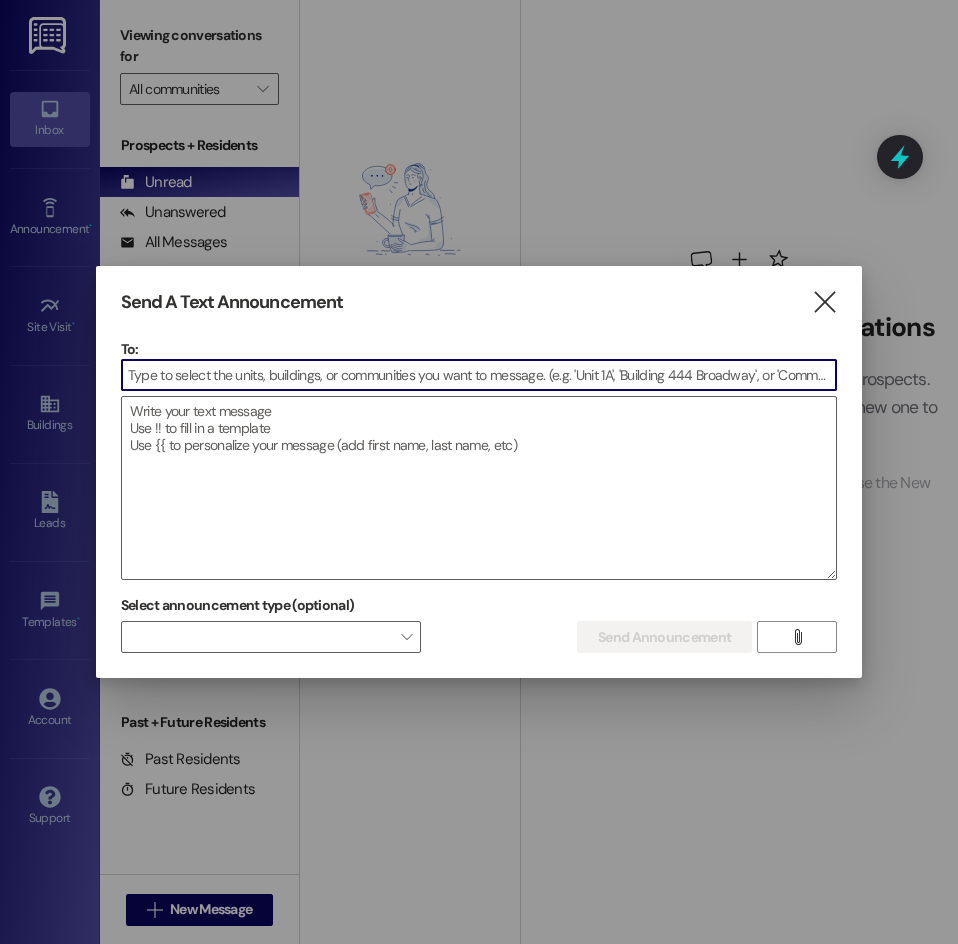 click at bounding box center (479, 375) 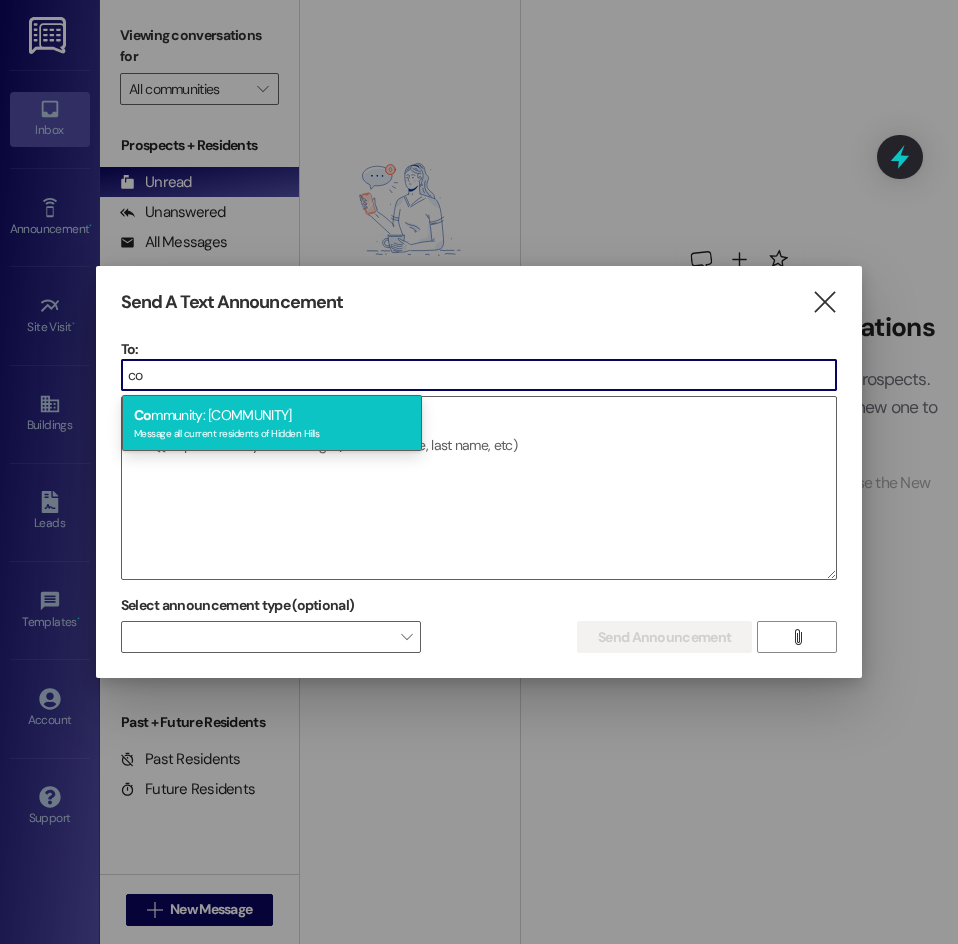 type on "co" 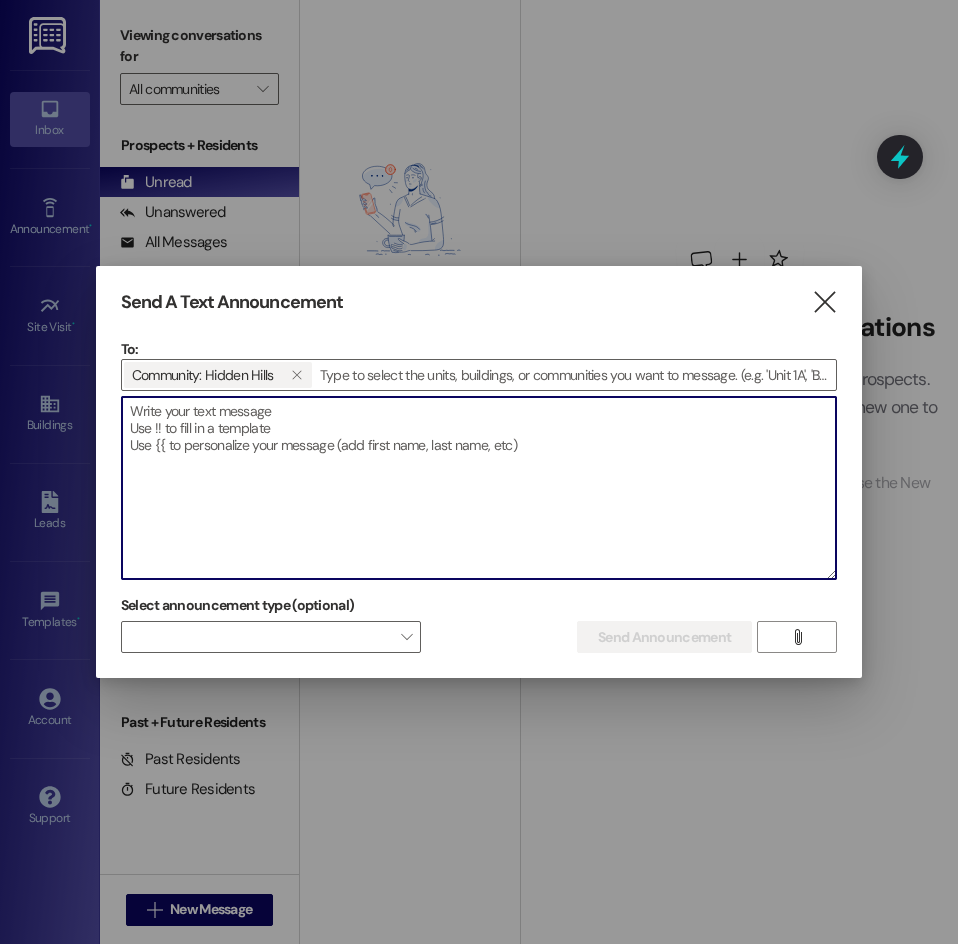 click at bounding box center (479, 488) 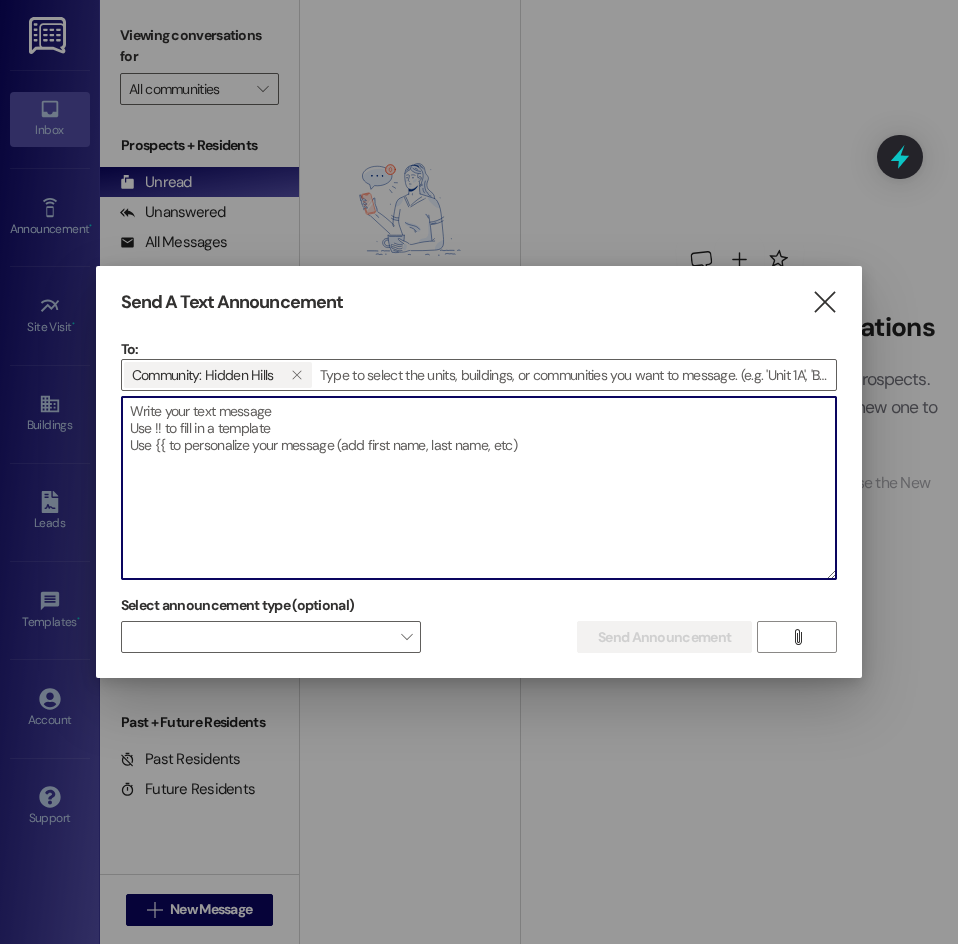 paste on "Hey [CITY] Residents!
We’ve got a sweet surprise for you! 🎉
Join us for Kona Ice Day – a fun-filled evening of FREE shaved ice treats, just for our awesome residents! 😎
📍 Where: Outside the Leasing Office
📅 When: [DATE]
⏰ Time: [TIME] - [TIME]
🍧 What: The Kona Ice Truck will be serving up delicious shaved ice – on us!
Let’s beat the heat together and enjoy a cool treat as a community!
See you there!
– Your [CITY] Team" 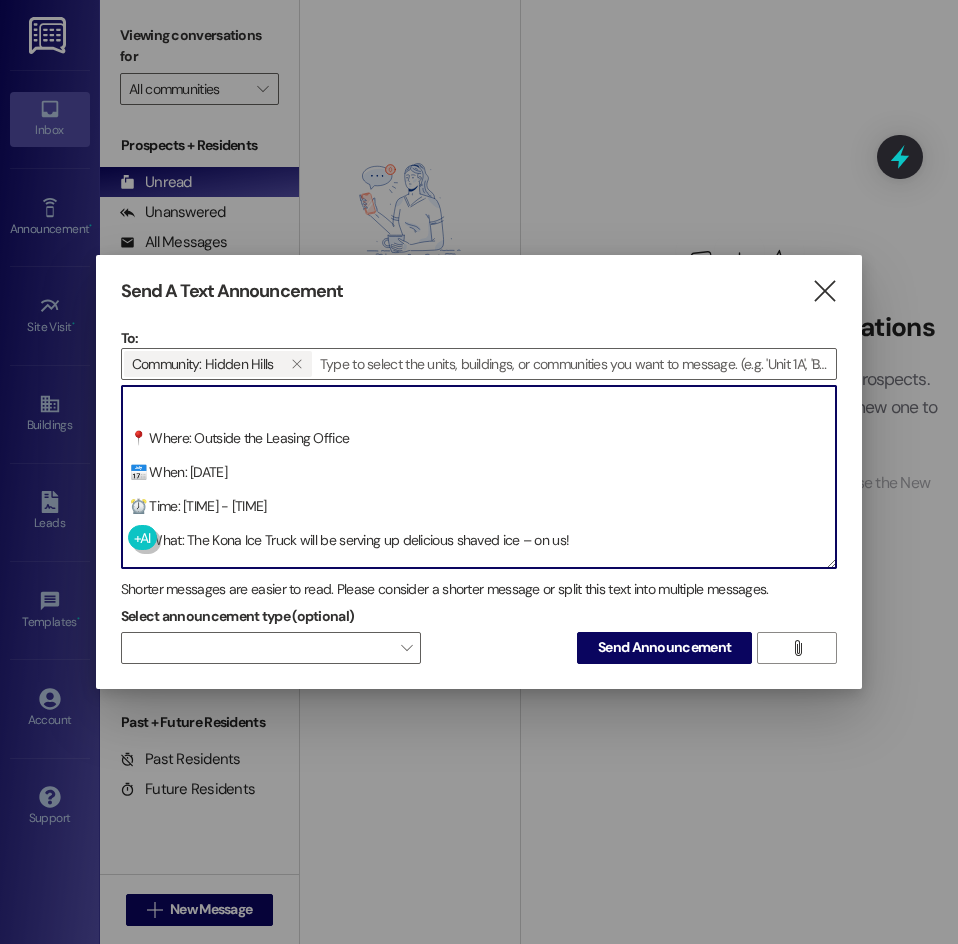 scroll, scrollTop: 0, scrollLeft: 0, axis: both 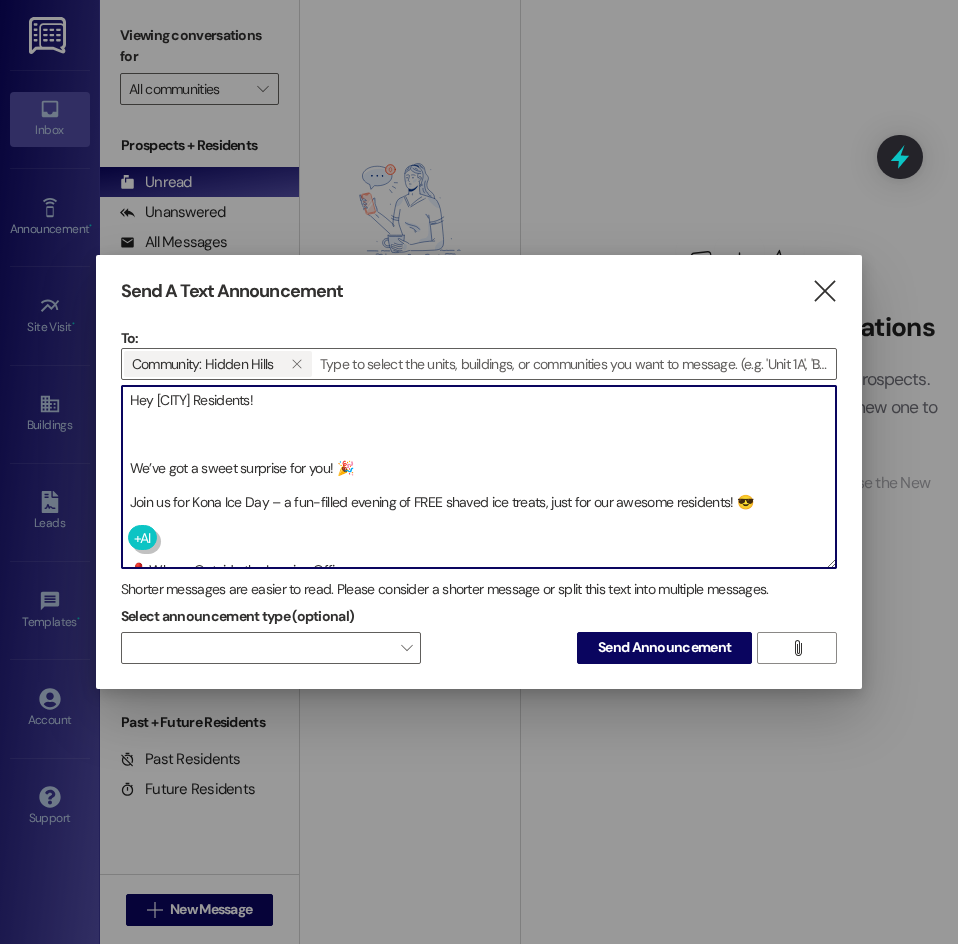 click on "Hey [CITY] Residents!
We’ve got a sweet surprise for you! 🎉
Join us for Kona Ice Day – a fun-filled evening of FREE shaved ice treats, just for our awesome residents! 😎
📍 Where: Outside the Leasing Office
📅 When: [DATE]
⏰ Time: [TIME] - [TIME]
🍧 What: The Kona Ice Truck will be serving up delicious shaved ice – on us!
Let’s beat the heat together and enjoy a cool treat as a community!
See you there!
– Your [CITY] Team" at bounding box center (479, 477) 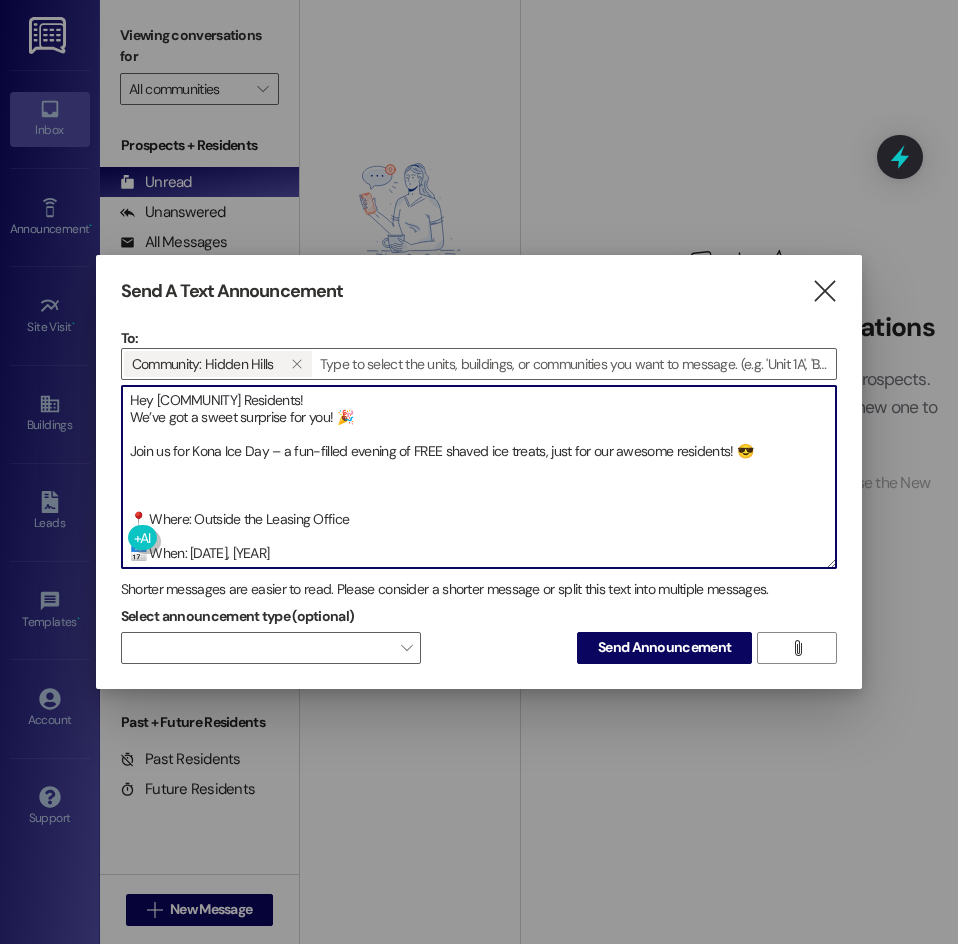 click on "Hey [COMMUNITY] Residents!
We’ve got a sweet surprise for you! 🎉
Join us for Kona Ice Day – a fun-filled evening of FREE shaved ice treats, just for our awesome residents! 😎
📍 Where: Outside the Leasing Office
📅 When: [DATE], [YEAR]
⏰ Time: [TIME] - [TIME]
🍧 What: The Kona Ice Truck will be serving up delicious shaved ice – on us!
Let’s beat the heat together and enjoy a cool treat as a community!
See you there!
– Your [COMMUNITY] Team" at bounding box center [479, 477] 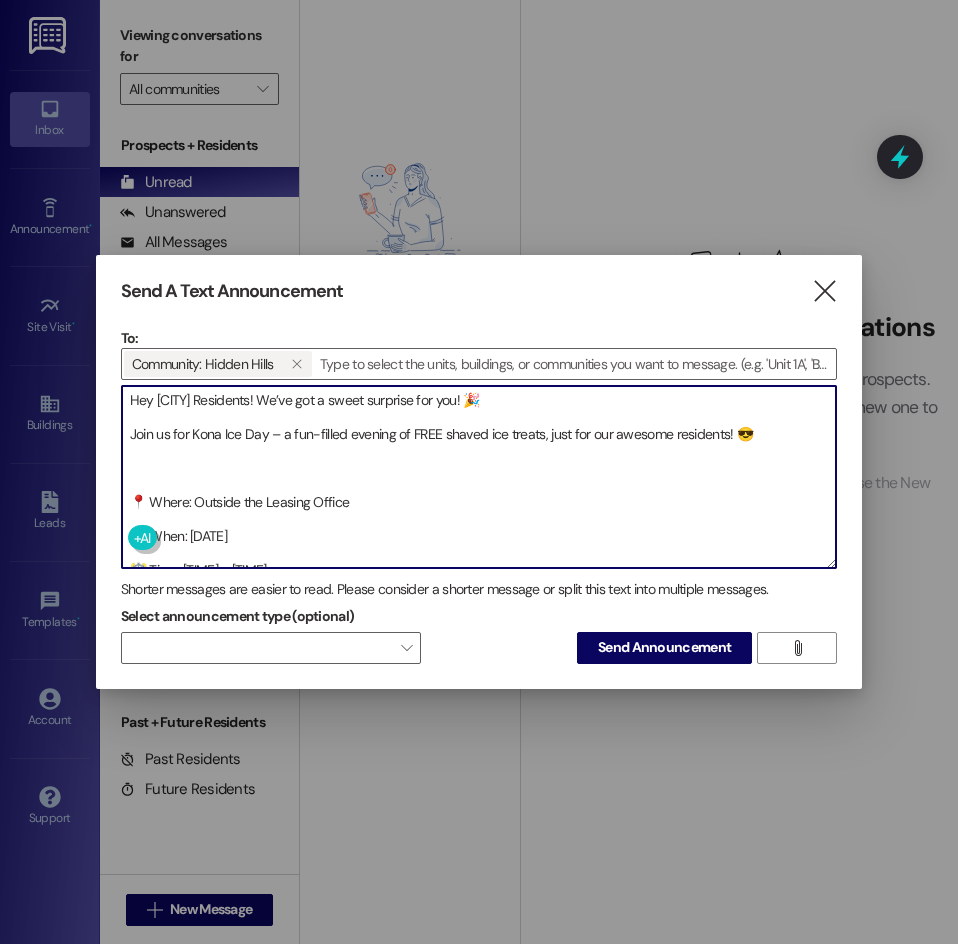 click on "Hey [CITY] Residents! We’ve got a sweet surprise for you! 🎉
Join us for Kona Ice Day – a fun-filled evening of FREE shaved ice treats, just for our awesome residents! 😎
📍 Where: Outside the Leasing Office
📅 When: [DATE]
⏰ Time: [TIME] - [TIME]
🍧 What: The Kona Ice Truck will be serving up delicious shaved ice – on us!
Let’s beat the heat together and enjoy a cool treat as a community!
See you there!
– Your [CITY] Team" at bounding box center (479, 477) 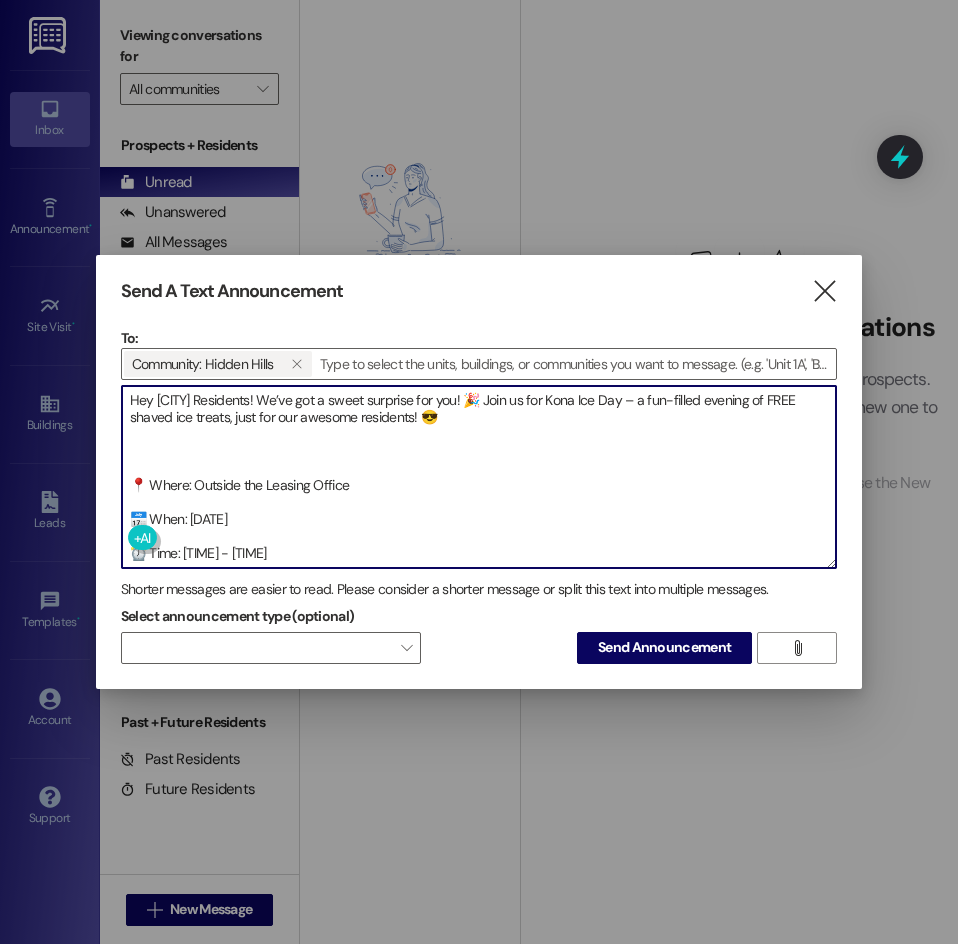 click on "Hey [CITY] Residents! We’ve got a sweet surprise for you! 🎉 Join us for Kona Ice Day – a fun-filled evening of FREE shaved ice treats, just for our awesome residents! 😎
📍 Where: Outside the Leasing Office
📅 When: [DATE]
⏰ Time: [TIME] - [TIME]
🍧 What: The Kona Ice Truck will be serving up delicious shaved ice – on us!
Let’s beat the heat together and enjoy a cool treat as a community!
See you there!
– Your [CITY] Team" at bounding box center [479, 477] 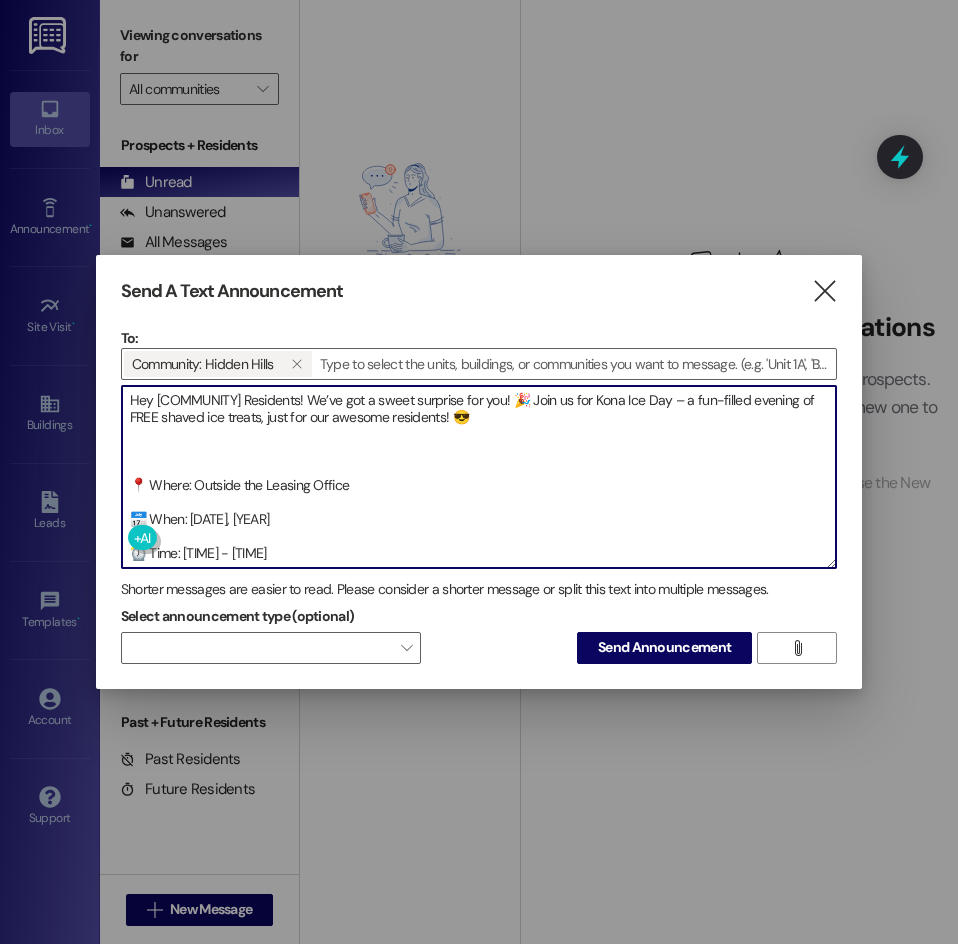 click on "Hey [COMMUNITY] Residents! We’ve got a sweet surprise for you! 🎉 Join us for Kona Ice Day – a fun-filled evening of FREE shaved ice treats, just for our awesome residents! 😎
📍 Where: Outside the Leasing Office
📅 When: [DATE], [YEAR]
⏰ Time: [TIME] - [TIME]
🍧 What: The Kona Ice Truck will be serving up delicious shaved ice – on us!
Let’s beat the heat together and enjoy a cool treat as a community!
See you there!
– Your [COMMUNITY] Team" at bounding box center (479, 477) 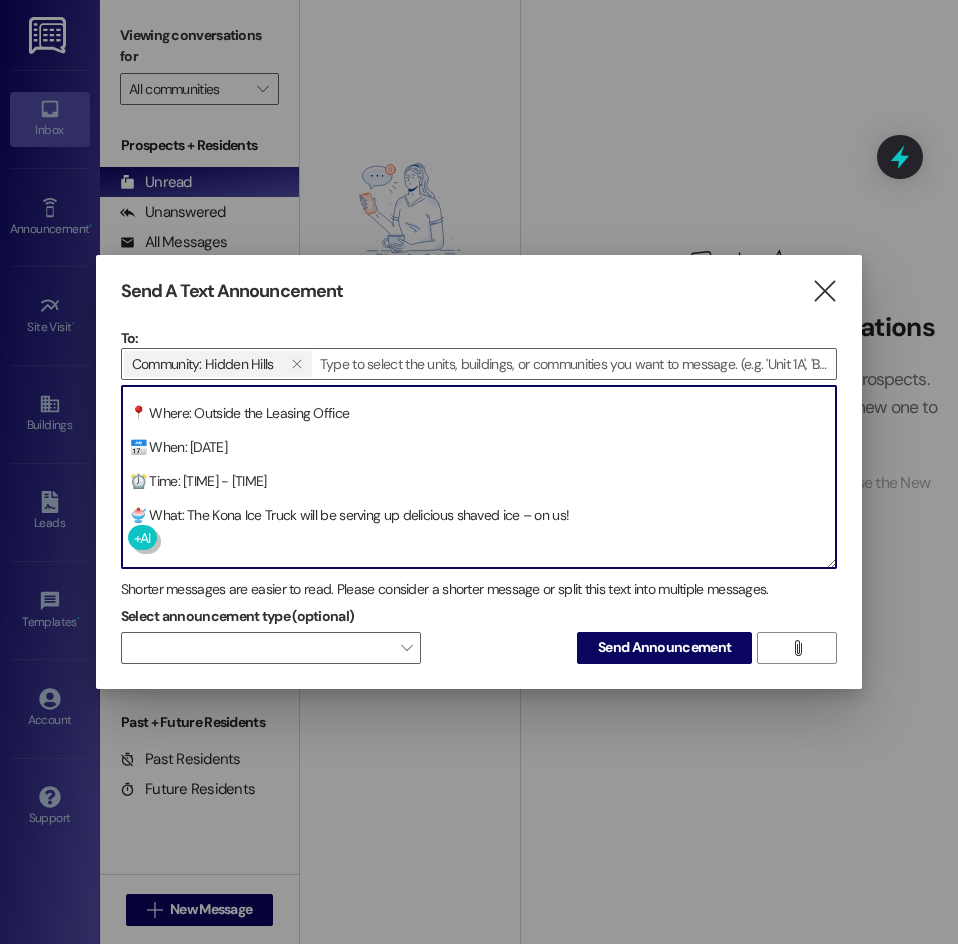 scroll, scrollTop: 100, scrollLeft: 0, axis: vertical 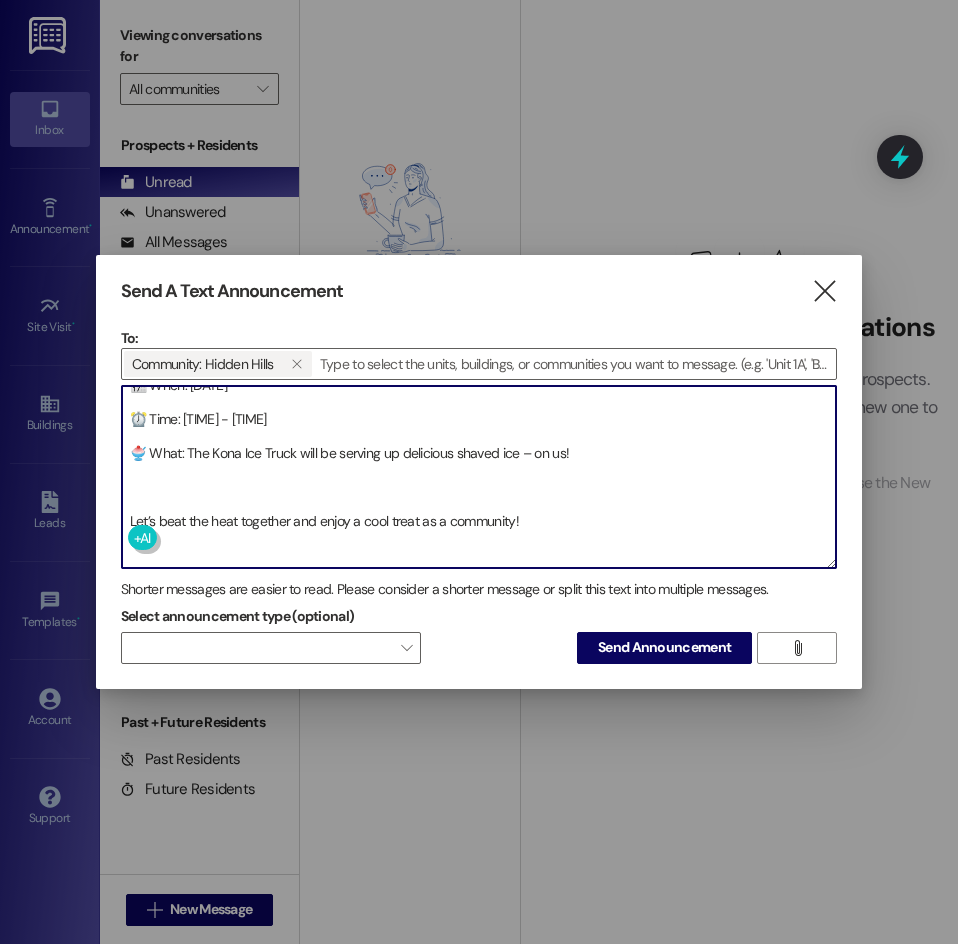 click on "Hey [CITY] Residents! We’ve got a sweet surprise for you! 🎉 Join us for Kona Ice Day – a fun-filled evening of FREE shaved ice treats, just for our awesome residents! 😎
📍 Where: Outside the Leasing Office
📅 When: [DATE]
⏰ Time: [TIME] - [TIME]
🍧 What: The Kona Ice Truck will be serving up delicious shaved ice – on us!
Let’s beat the heat together and enjoy a cool treat as a community!
See you there!
– Your [CITY] Team" at bounding box center (479, 477) 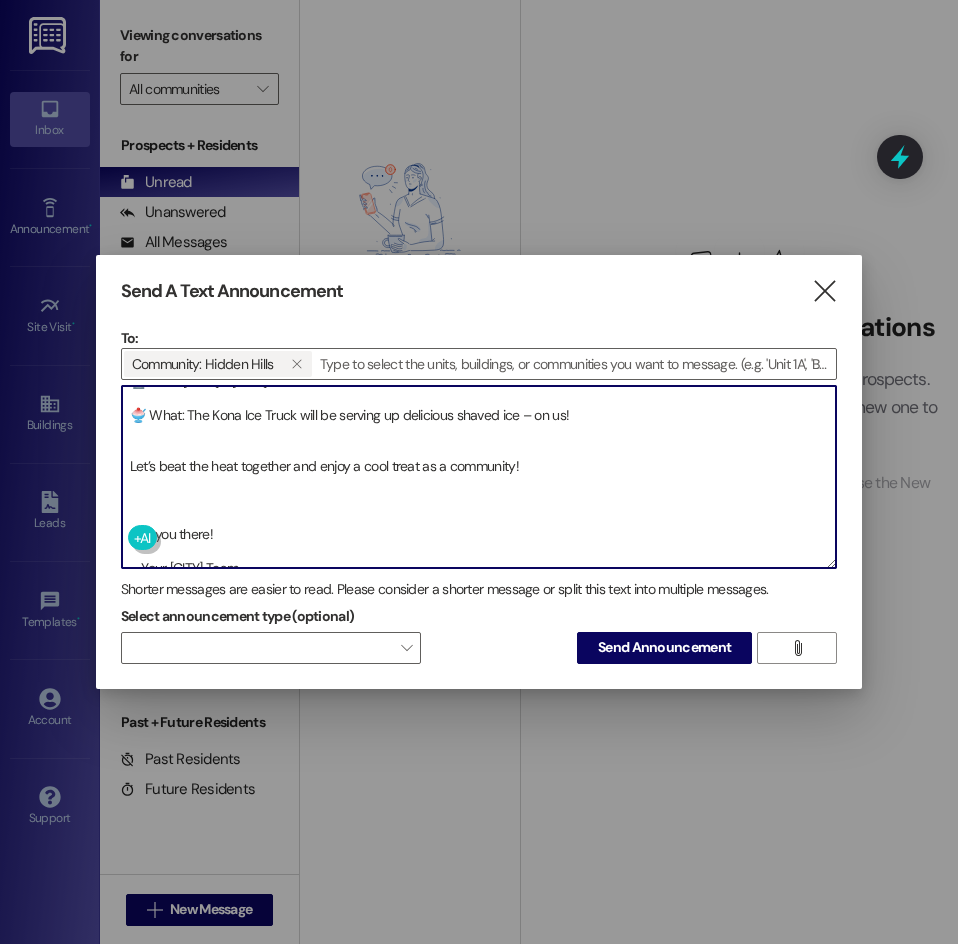 scroll, scrollTop: 153, scrollLeft: 0, axis: vertical 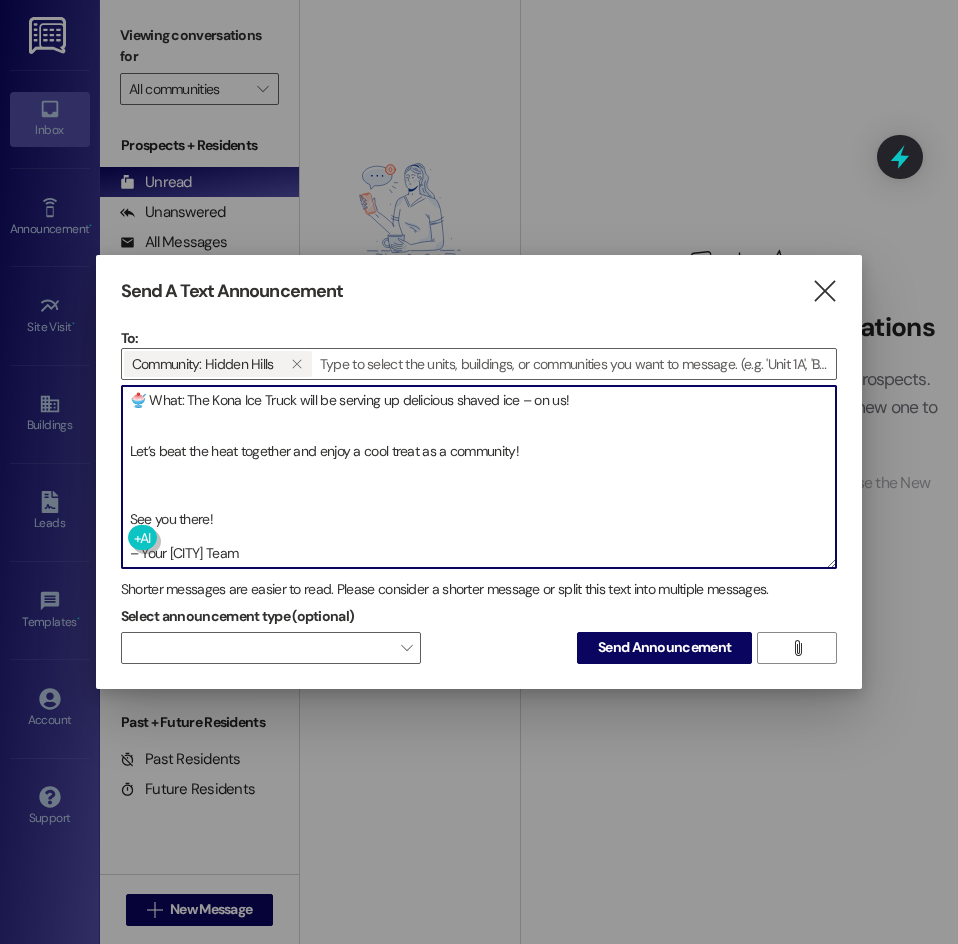 click on "Hey [CITY] Residents! We’ve got a sweet surprise for you! 🎉 Join us for Kona Ice Day – a fun-filled evening of FREE shaved ice treats, just for our awesome residents! 😎
📍 Where: Outside the Leasing Office
📅 When: [DATE]
⏰ Time: [TIME] - [TIME]
🍧 What: The Kona Ice Truck will be serving up delicious shaved ice – on us!
Let’s beat the heat together and enjoy a cool treat as a community!
See you there!
– Your [CITY] Team" at bounding box center [479, 477] 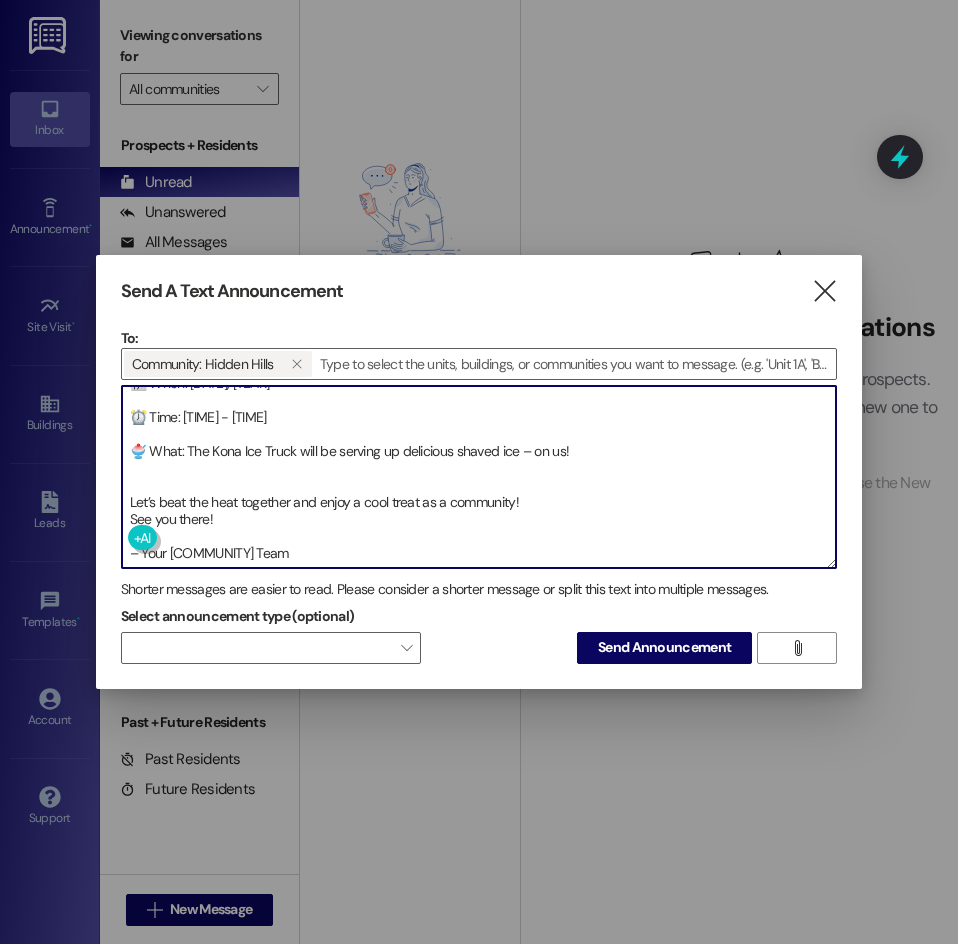 scroll, scrollTop: 102, scrollLeft: 0, axis: vertical 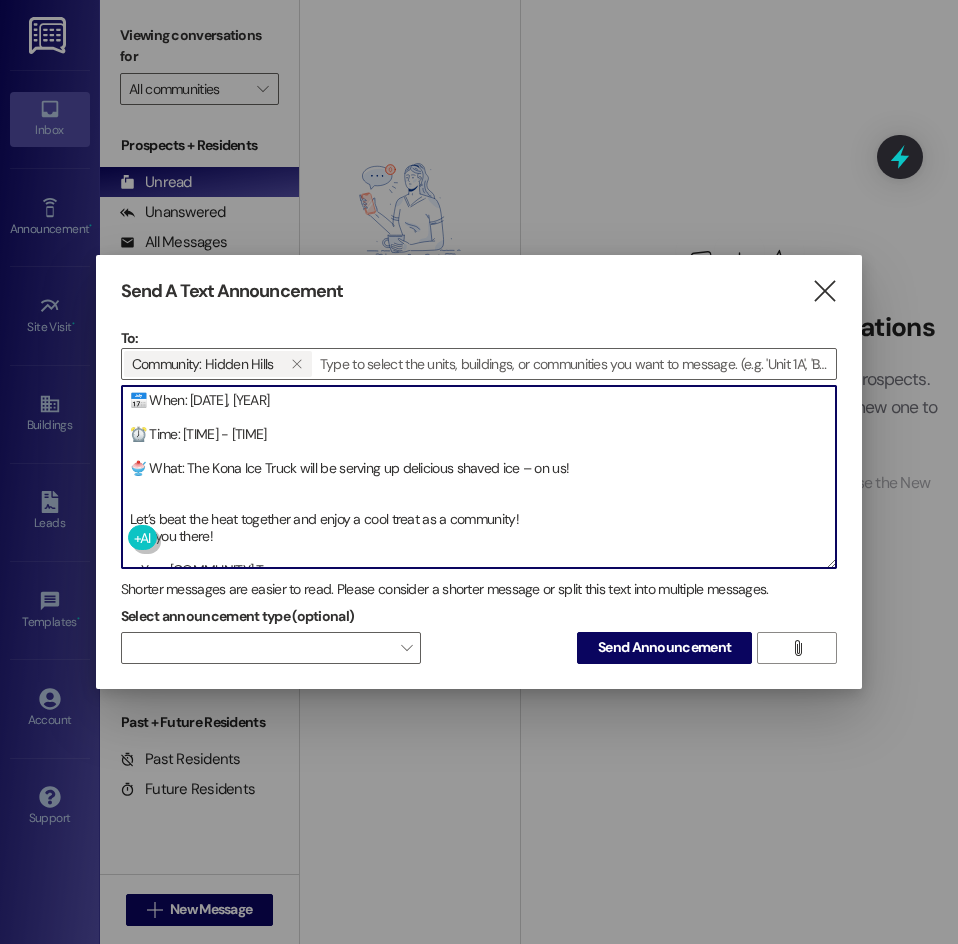 drag, startPoint x: 299, startPoint y: 551, endPoint x: 119, endPoint y: 558, distance: 180.13606 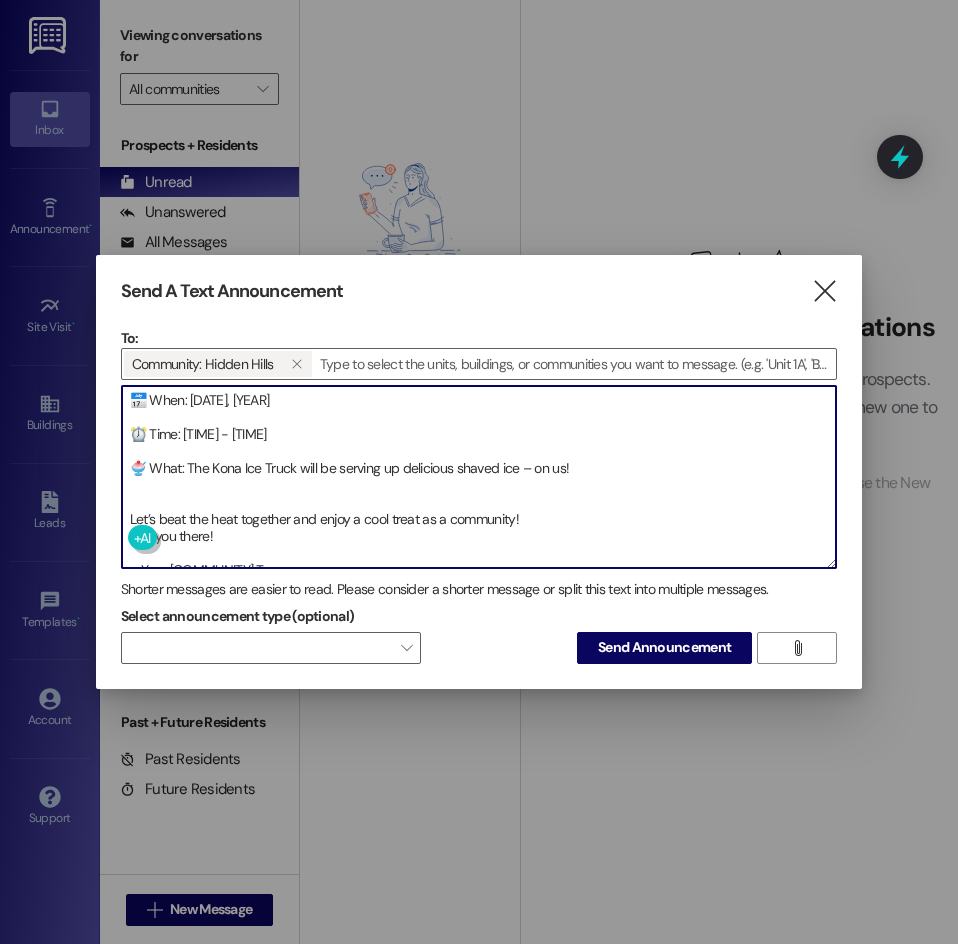 click on "Send A Text Announcement  To:  Community: [CITY]   Drop image file here Hey [CITY] Residents! We’ve got a sweet surprise for you! 🎉 Join us for Kona Ice Day – a fun-filled evening of FREE shaved ice treats, just for our awesome residents! 😎
📍 Where: Outside the Leasing Office
📅 When: [DATE]
⏰ Time: [TIME] - [TIME]
🍧 What: The Kona Ice Truck will be serving up delicious shaved ice – on us!
Let’s beat the heat together and enjoy a cool treat as a community!  See you there!
– Your [CITY] Team Shorter messages are easier to read. Please consider a shorter message or split this text into multiple messages. Select announcement type (optional)    Send Announcement " at bounding box center [479, 472] 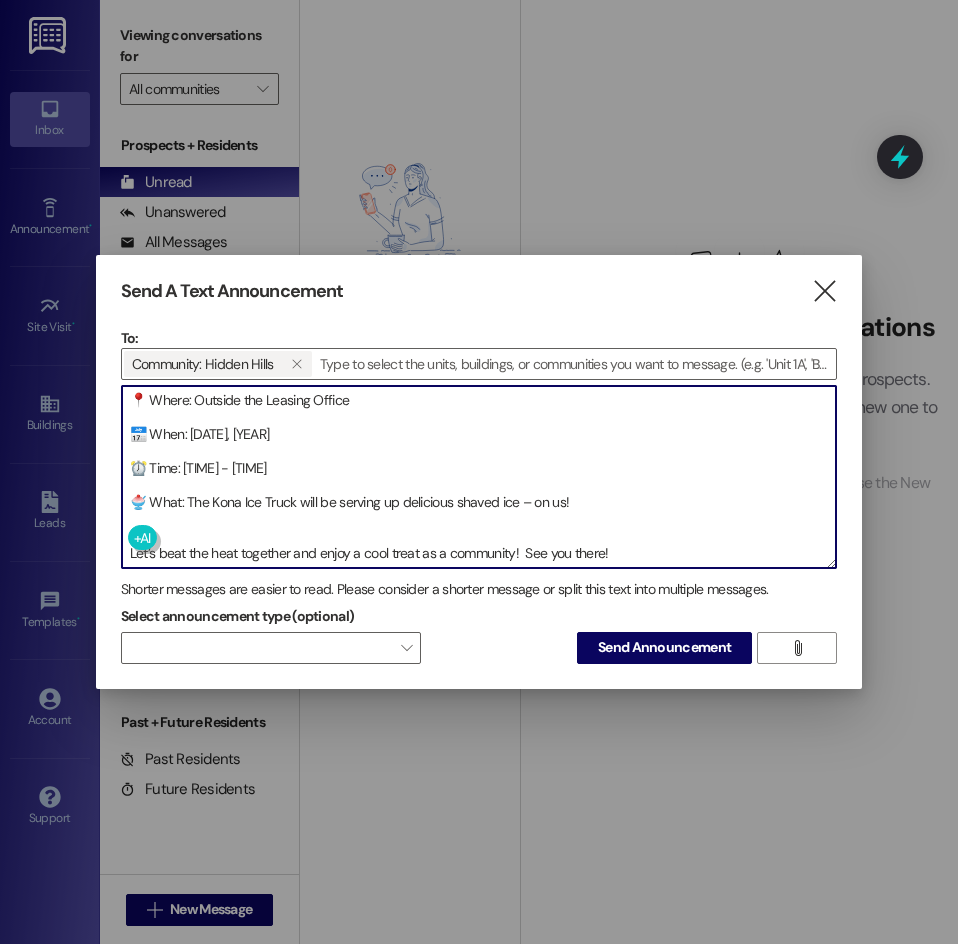 scroll, scrollTop: 0, scrollLeft: 0, axis: both 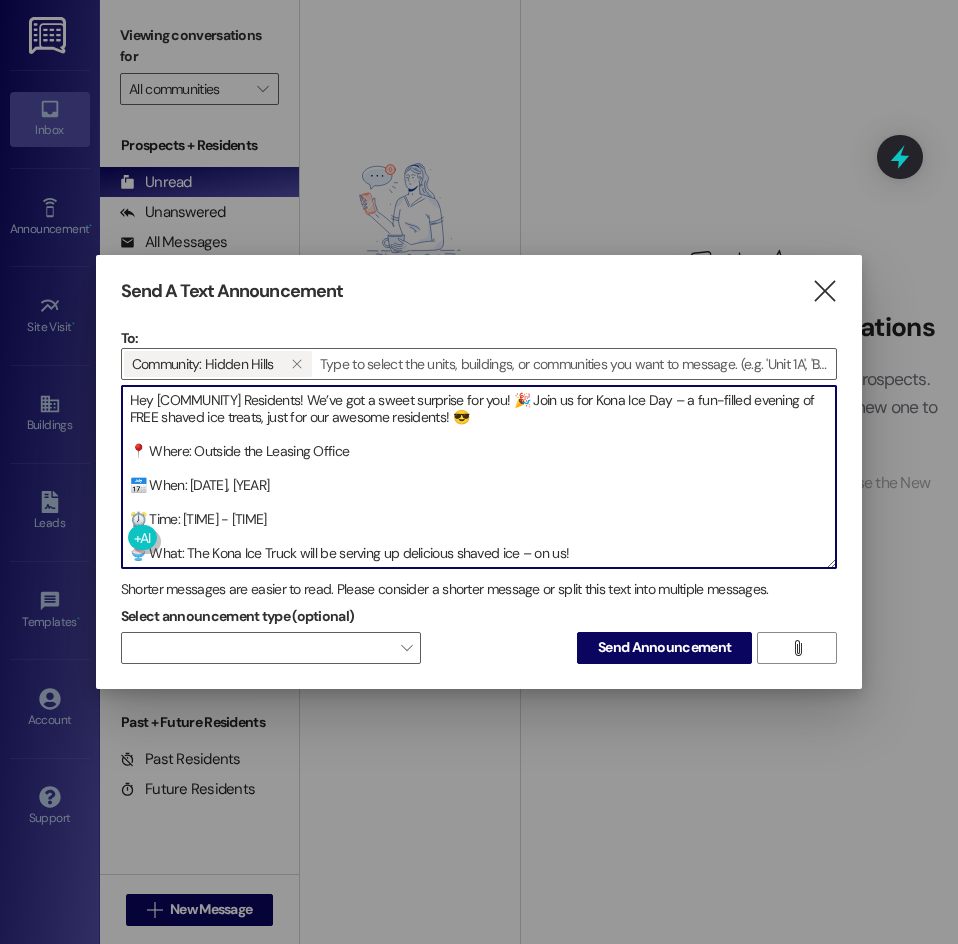 click on "Hey [COMMUNITY] Residents! We’ve got a sweet surprise for you! 🎉 Join us for Kona Ice Day – a fun-filled evening of FREE shaved ice treats, just for our awesome residents! 😎
📍 Where: Outside the Leasing Office
📅 When: [DATE], [YEAR]
⏰ Time: [TIME] - [TIME]
🍧 What: The Kona Ice Truck will be serving up delicious shaved ice – on us!
Let’s beat the heat together and enjoy a cool treat as a community!  See you there!" at bounding box center [479, 477] 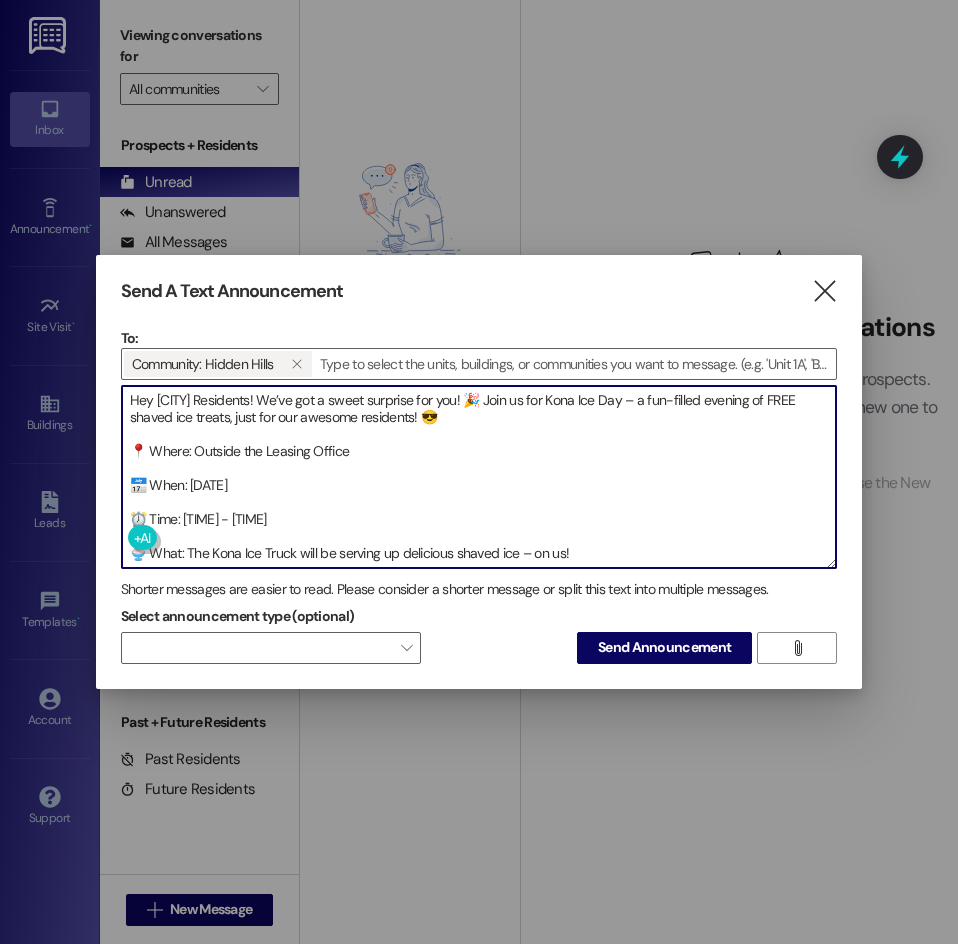 click on "Hey [CITY] Residents! We’ve got a sweet surprise for you! 🎉 Join us for Kona Ice Day – a fun-filled evening of FREE shaved ice treats, just for our awesome residents! 😎
📍 Where: Outside the Leasing Office
📅 When: [DATE]
⏰ Time: [TIME] - [TIME]
🍧 What: The Kona Ice Truck will be serving up delicious shaved ice – on us!
Let’s beat the heat together and enjoy a cool treat as a community!  See you there!" at bounding box center [479, 477] 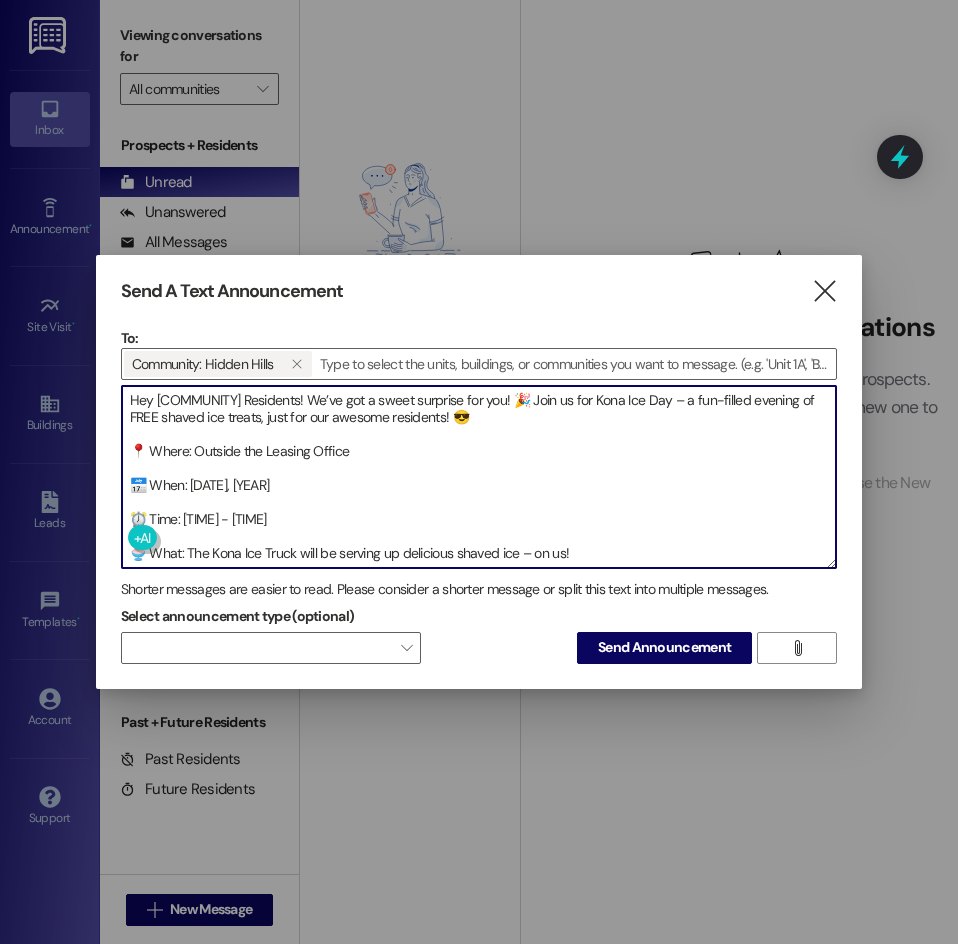 click on "Hey [COMMUNITY] Residents! We’ve got a sweet surprise for you! 🎉 Join us for Kona Ice Day – a fun-filled evening of FREE shaved ice treats, just for our awesome residents! 😎
📍 Where: Outside the Leasing Office
📅 When: [DATE], [YEAR]
⏰ Time: [TIME] - [TIME]
🍧 What: The Kona Ice Truck will be serving up delicious shaved ice – on us!
Let’s beat the heat together and enjoy a cool treat as a community!  See you there!" at bounding box center [479, 477] 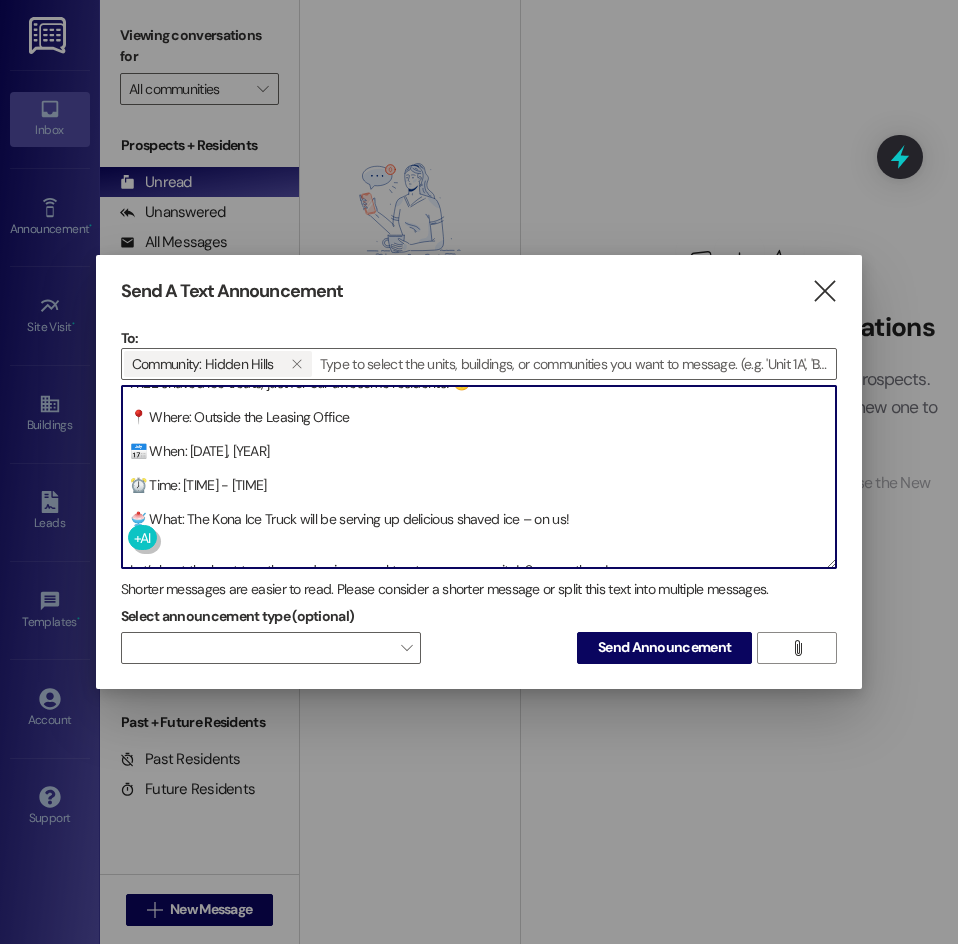 scroll, scrollTop: 51, scrollLeft: 0, axis: vertical 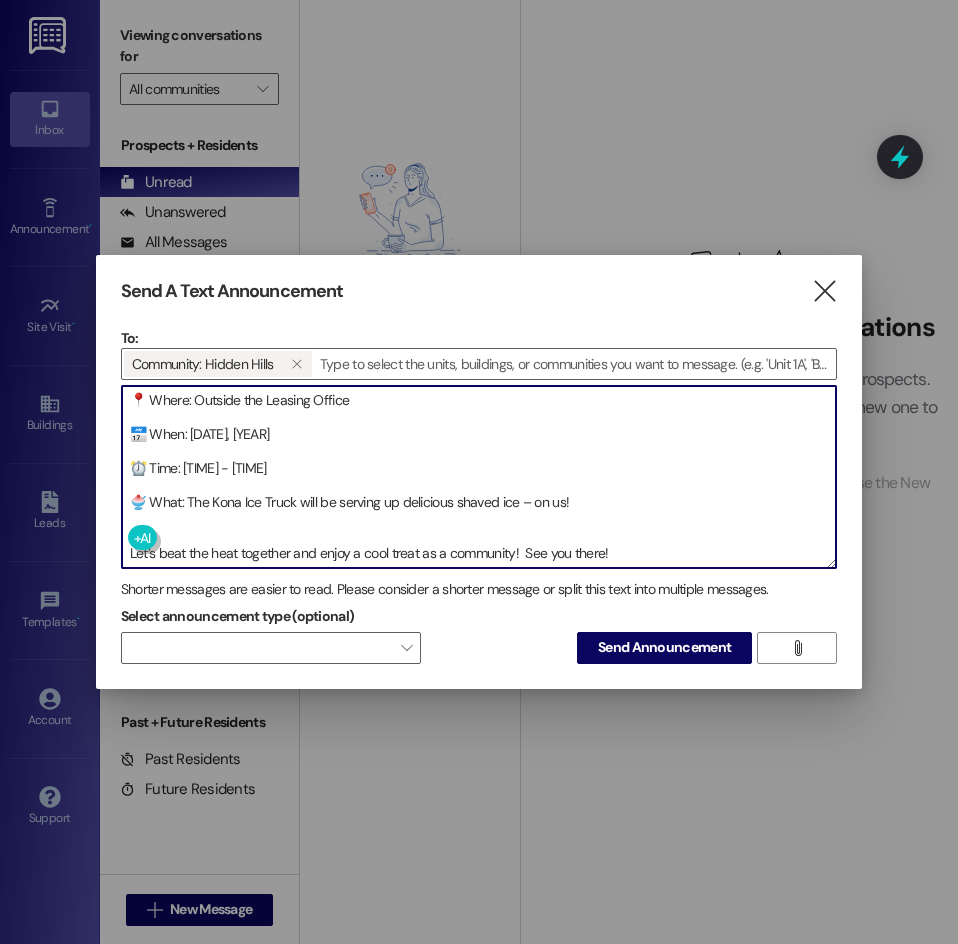 click on "Hey [COMMUNITY] Residents! We’ve got a sweet surprise for you! 🎉 Join us for Kona Ice Day – a fun-filled evening of FREE shaved ice treats, just for our awesome residents! 😎
📍 Where: Outside the Leasing Office
📅 When: [DATE], [YEAR]
⏰ Time: [TIME] - [TIME]
🍧 What: The Kona Ice Truck will be serving up delicious shaved ice – on us!
Let’s beat the heat together and enjoy a cool treat as a community!  See you there!" at bounding box center [479, 477] 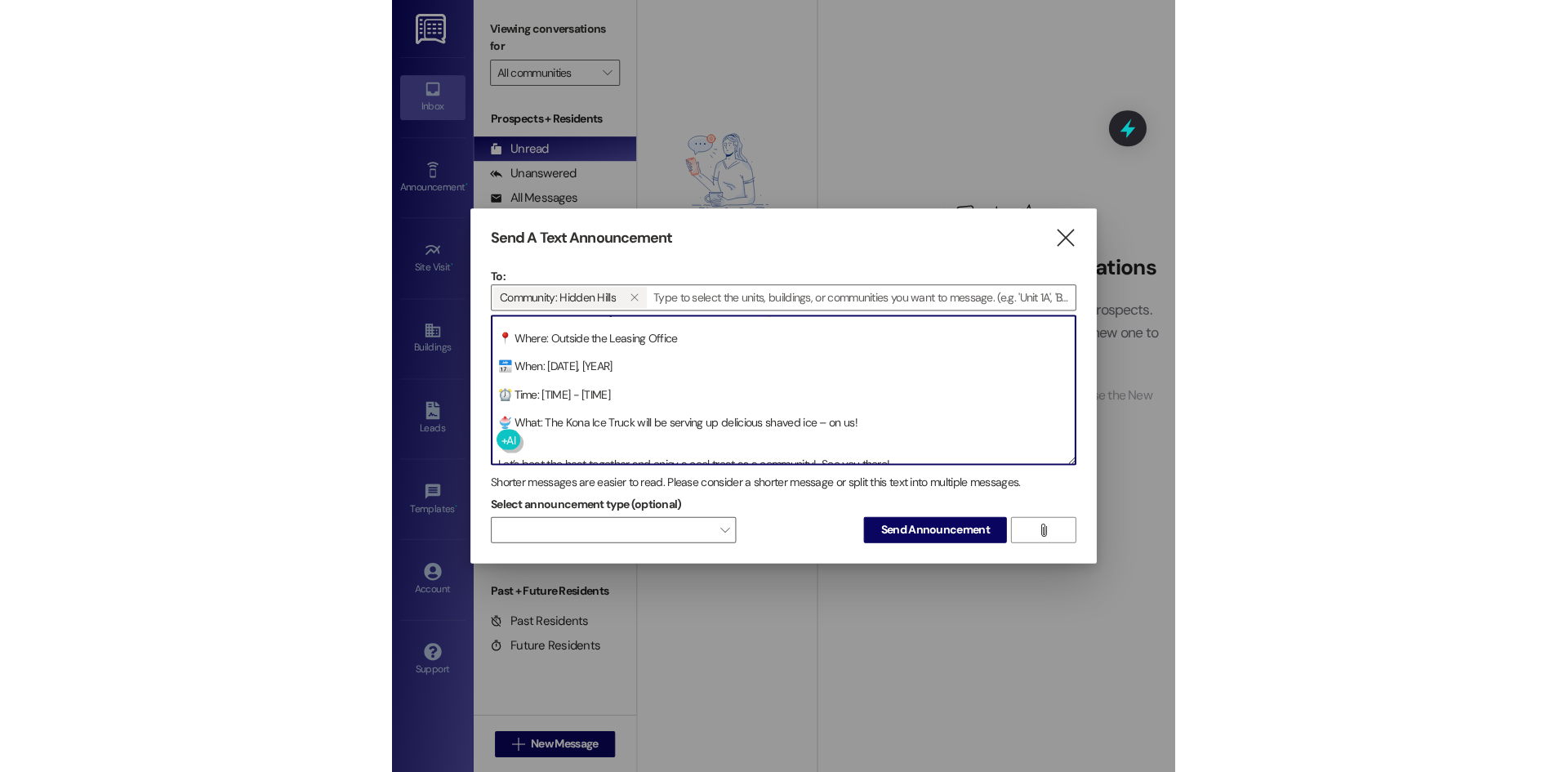 scroll, scrollTop: 42, scrollLeft: 0, axis: vertical 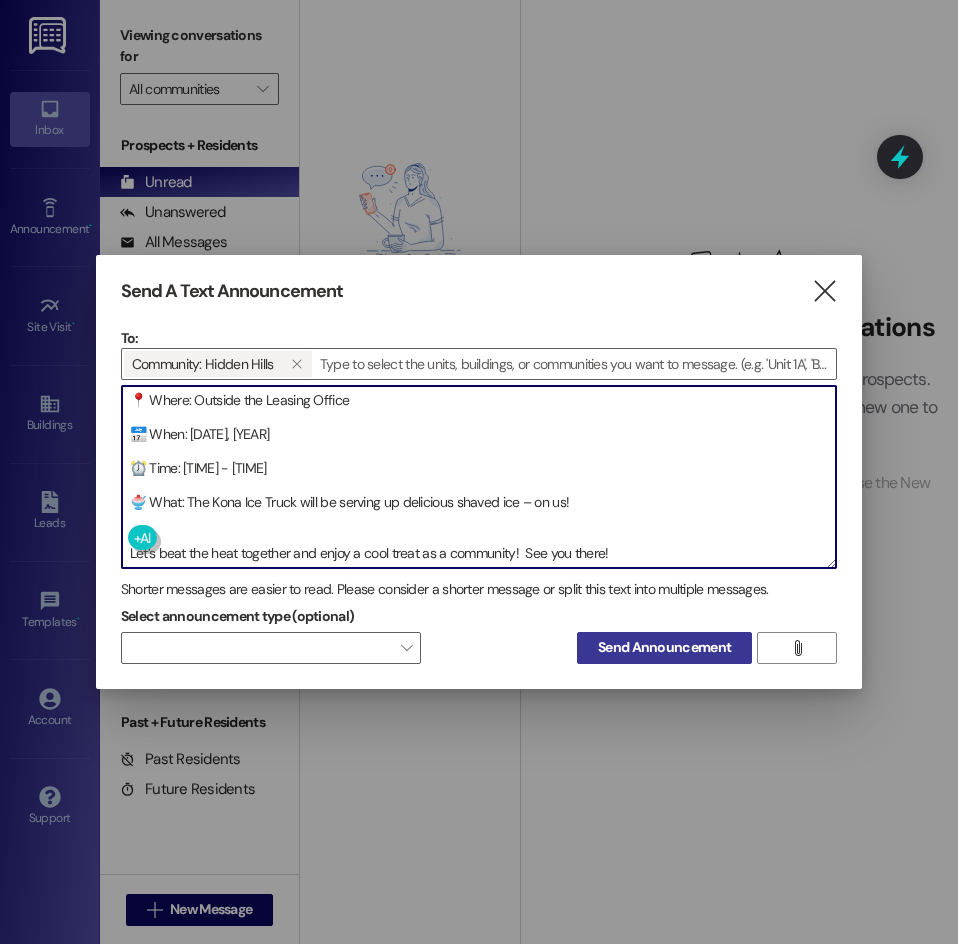 type on "Hey [COMMUNITY] Residents! We’ve got a sweet surprise for you! 🎉 Join us for Kona Ice Day – a fun-filled evening of FREE shaved ice treats, just for our awesome residents! 😎
📍 Where: Outside the Leasing Office
📅 When: [DATE], [YEAR]
⏰ Time: [TIME] - [TIME]
🍧 What: The Kona Ice Truck will be serving up delicious shaved ice – on us!
Let’s beat the heat together and enjoy a cool treat as a community!  See you there!" 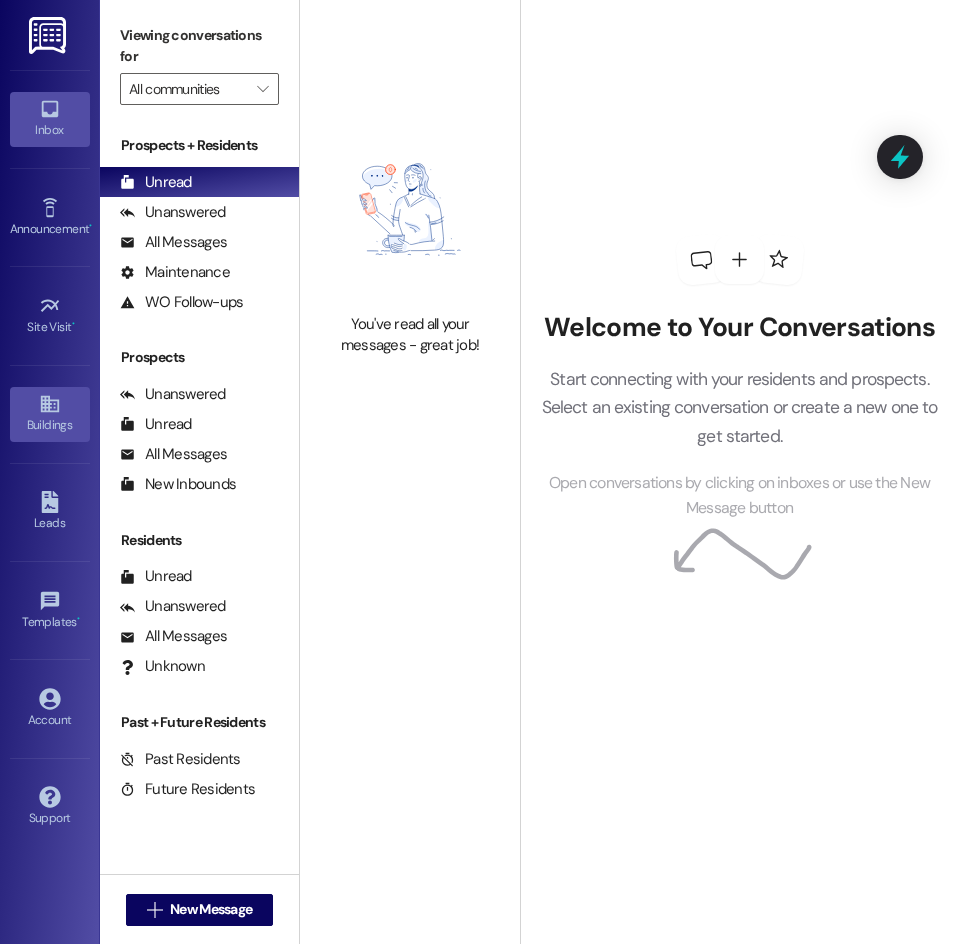 click on "Buildings" at bounding box center (50, 425) 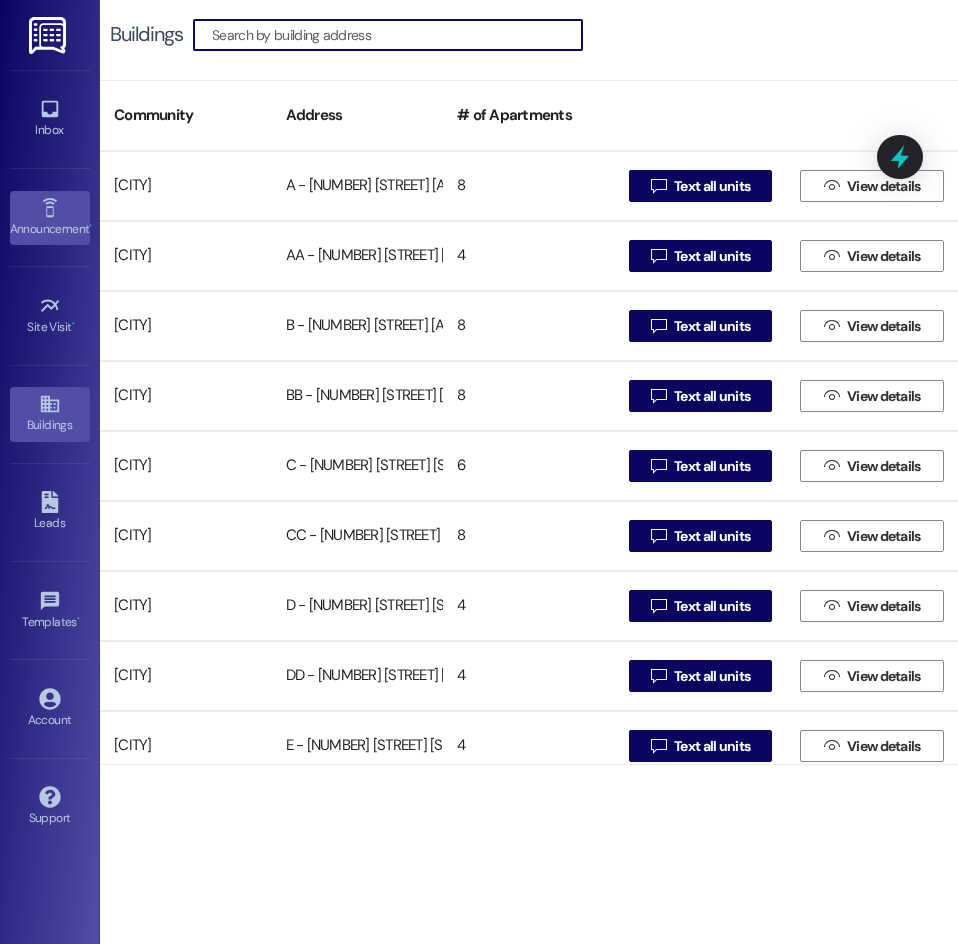 click on "Announcement   •" at bounding box center [50, 218] 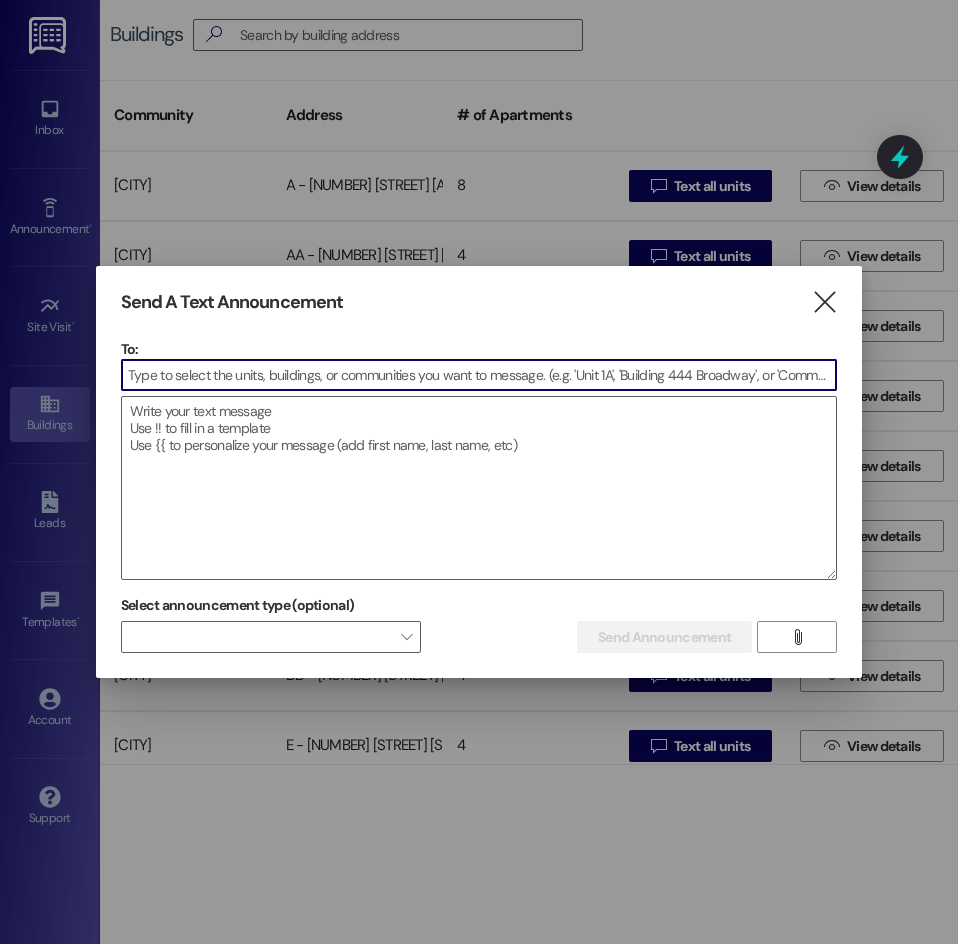 click at bounding box center [479, 375] 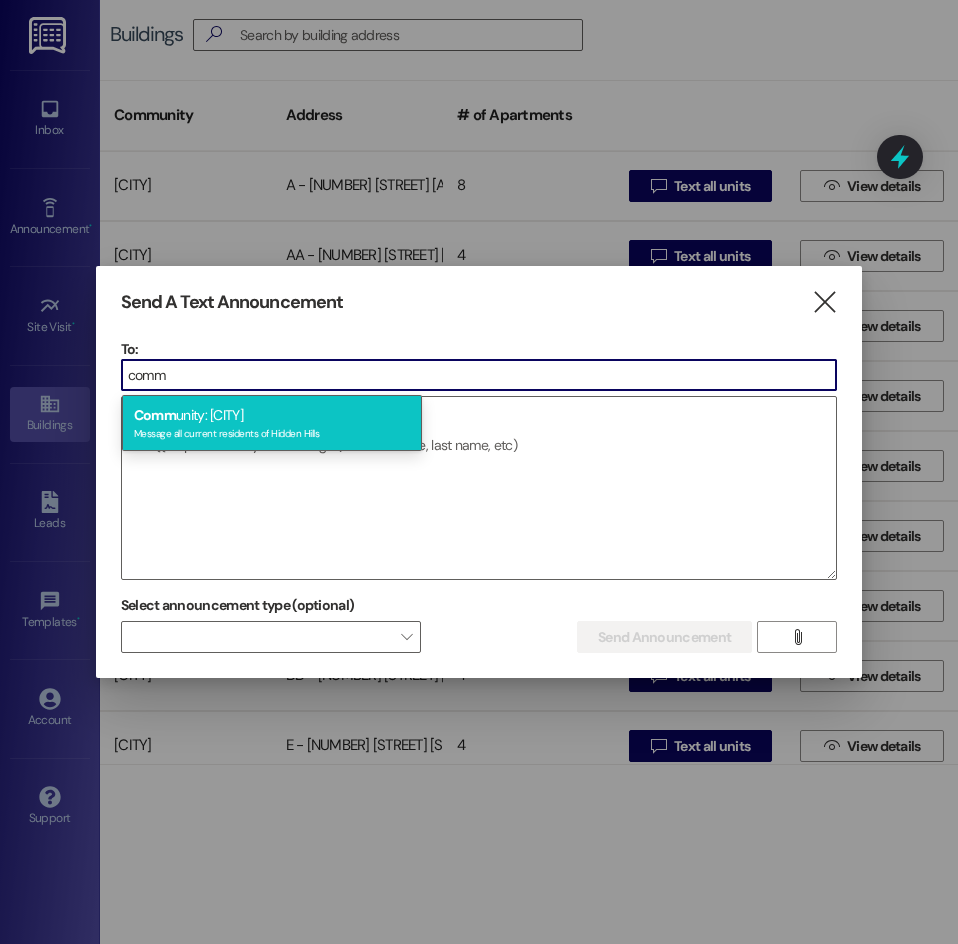 type on "comm" 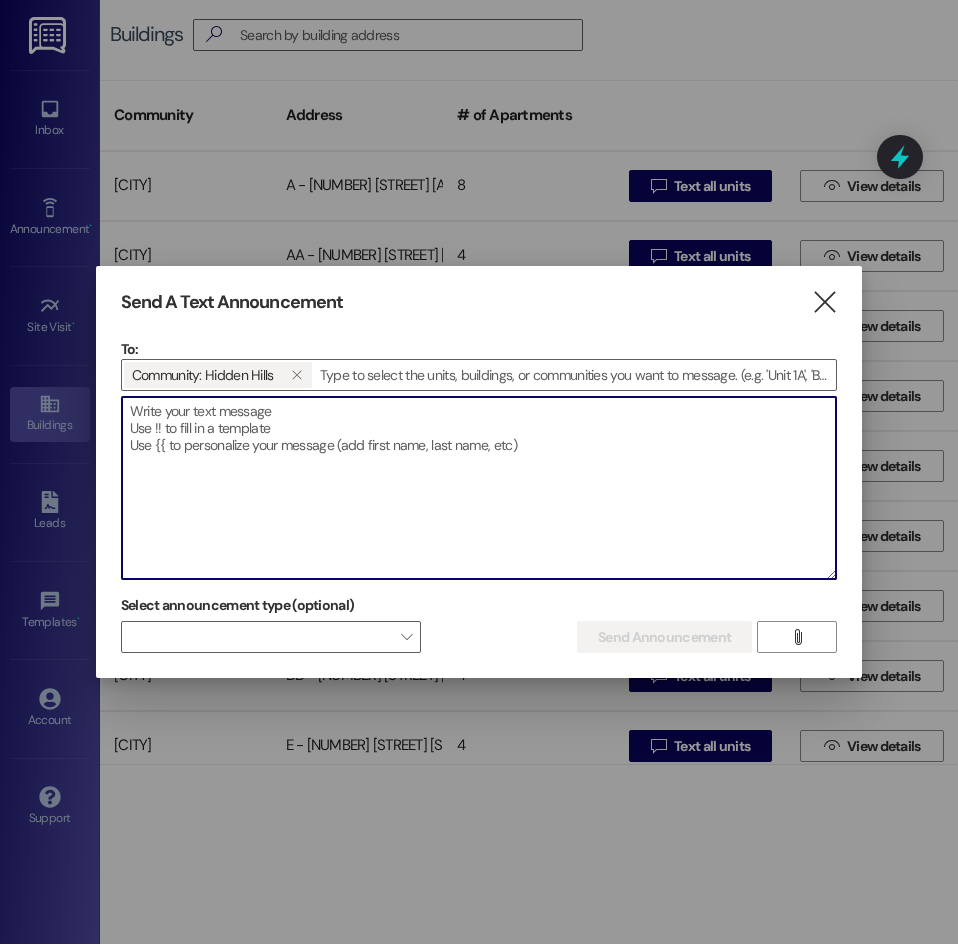 click at bounding box center (479, 488) 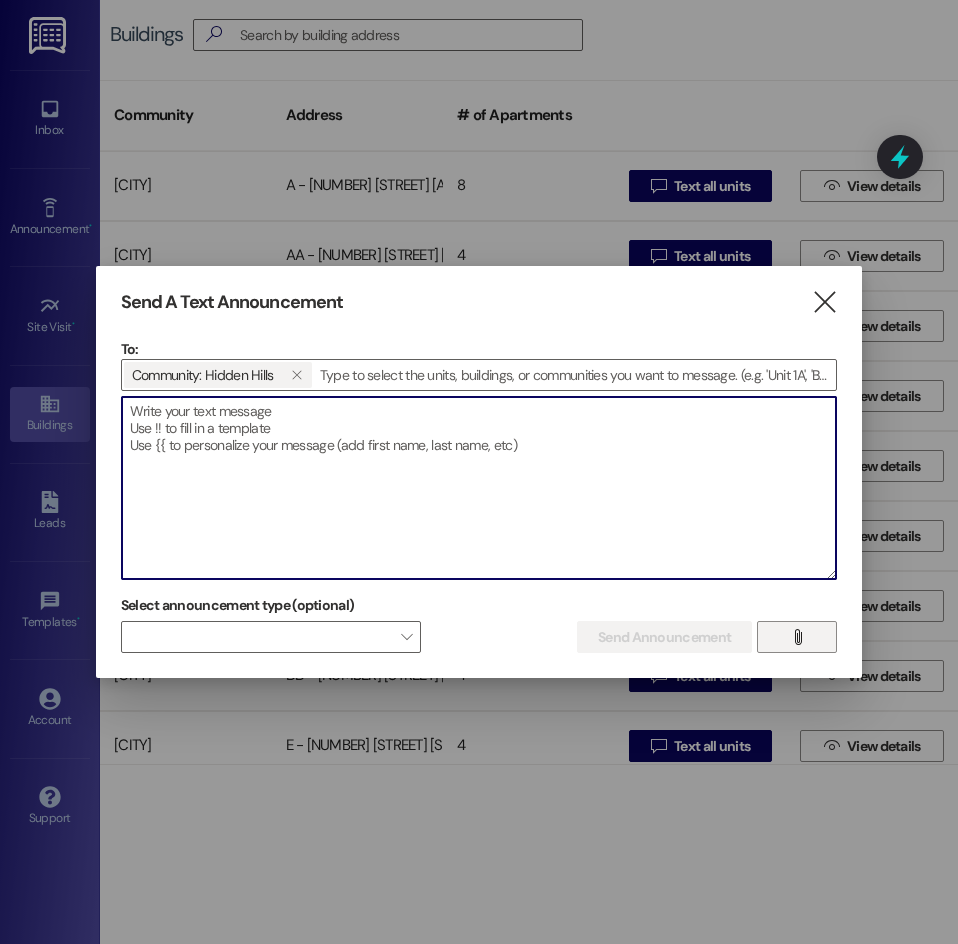 click on "" at bounding box center [797, 637] 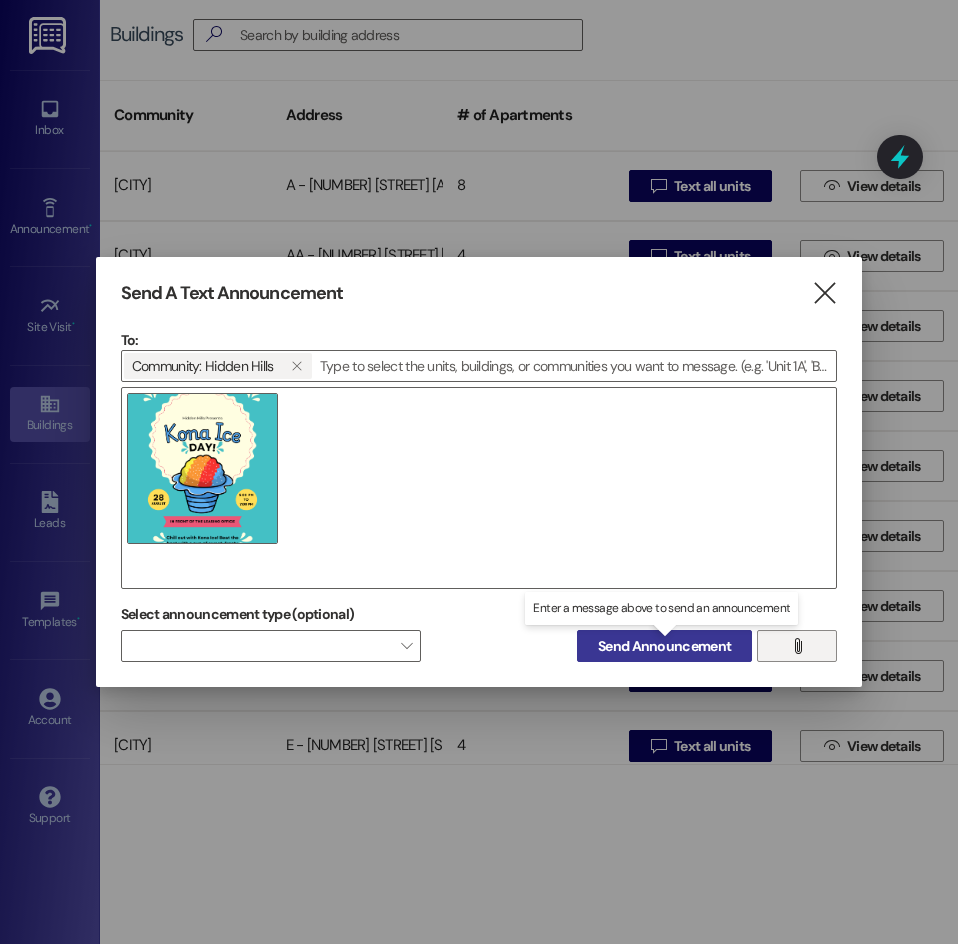 click on "Send Announcement" at bounding box center (664, 646) 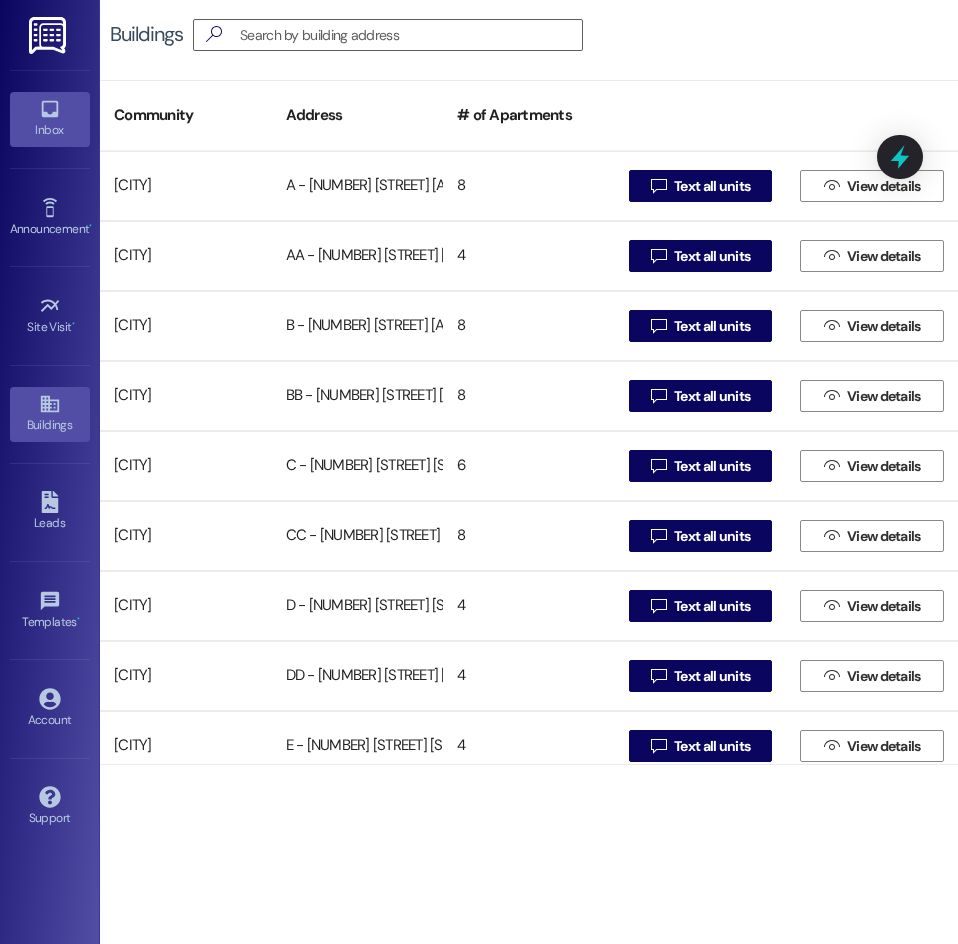 click on "Inbox" at bounding box center (50, 130) 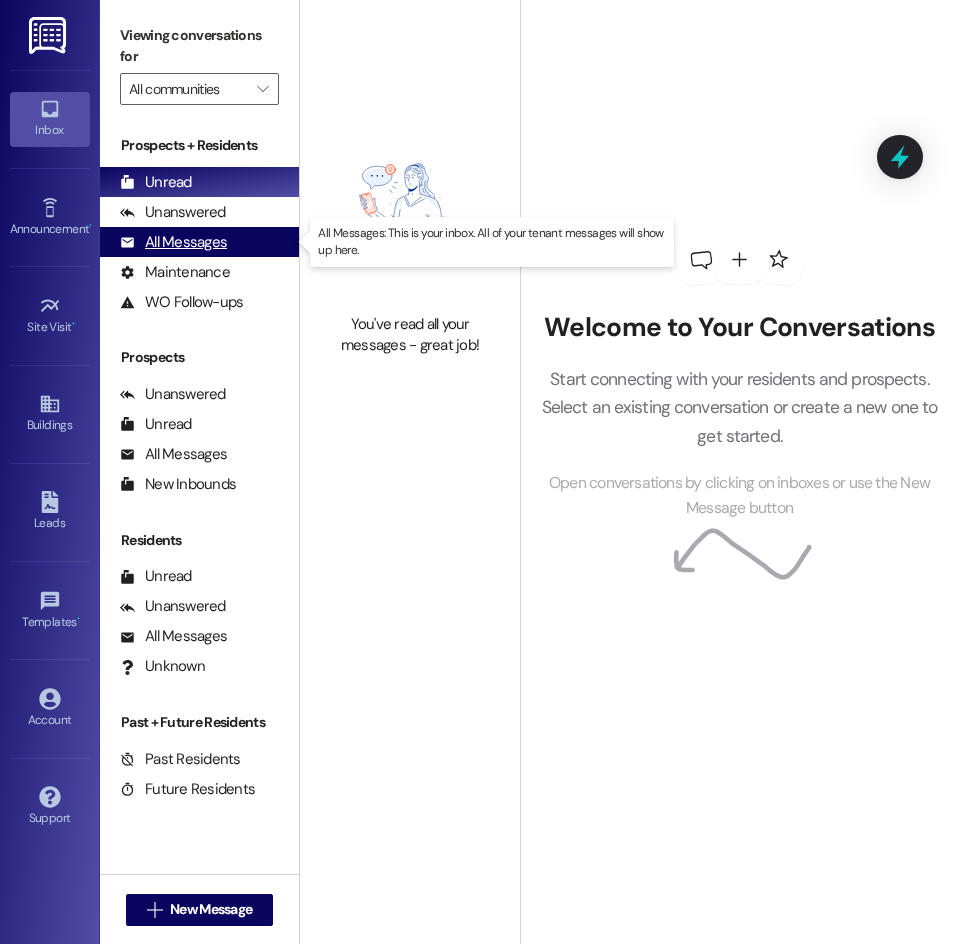 click on "All Messages (undefined)" at bounding box center (199, 242) 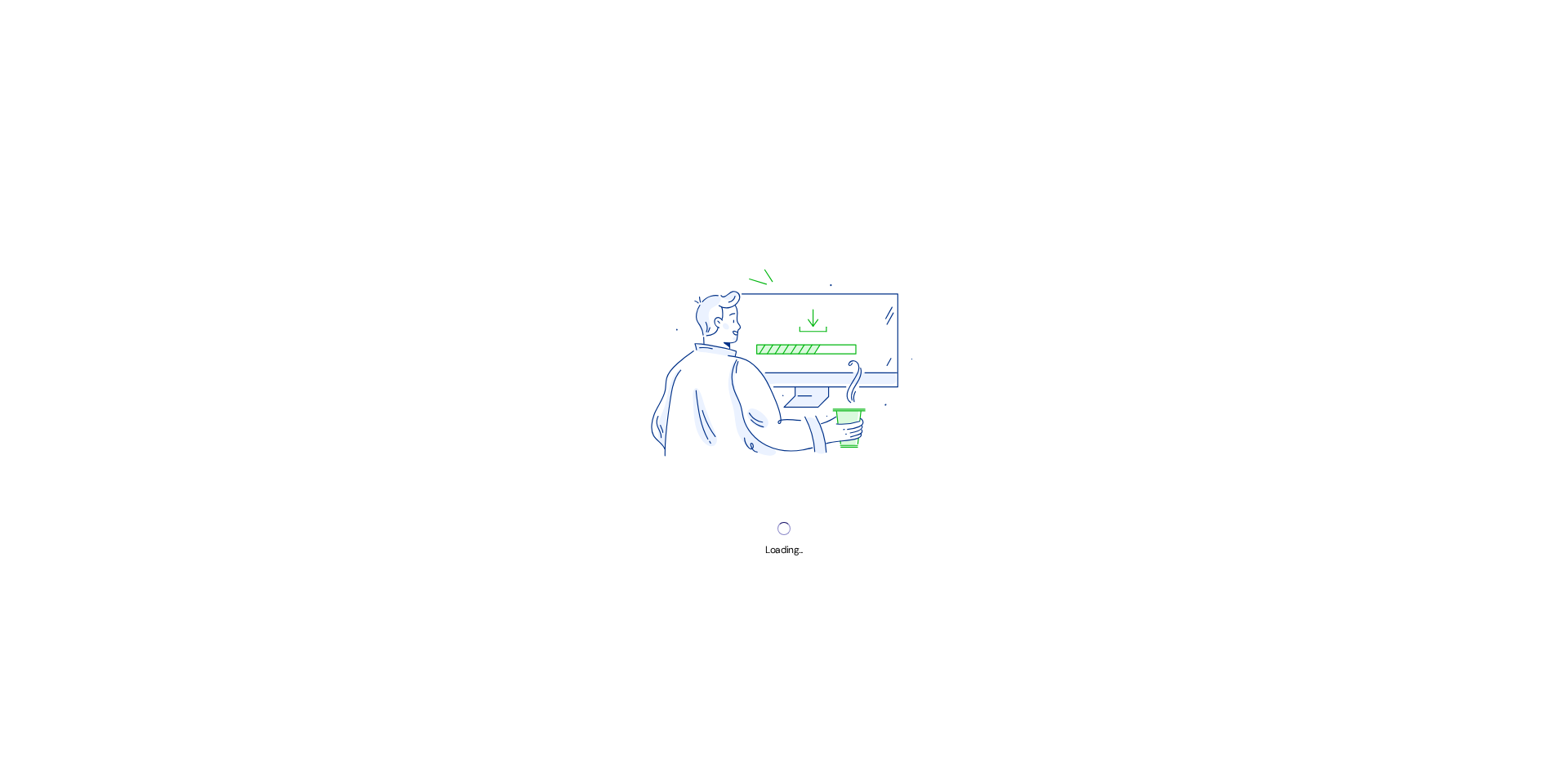 scroll, scrollTop: 0, scrollLeft: 0, axis: both 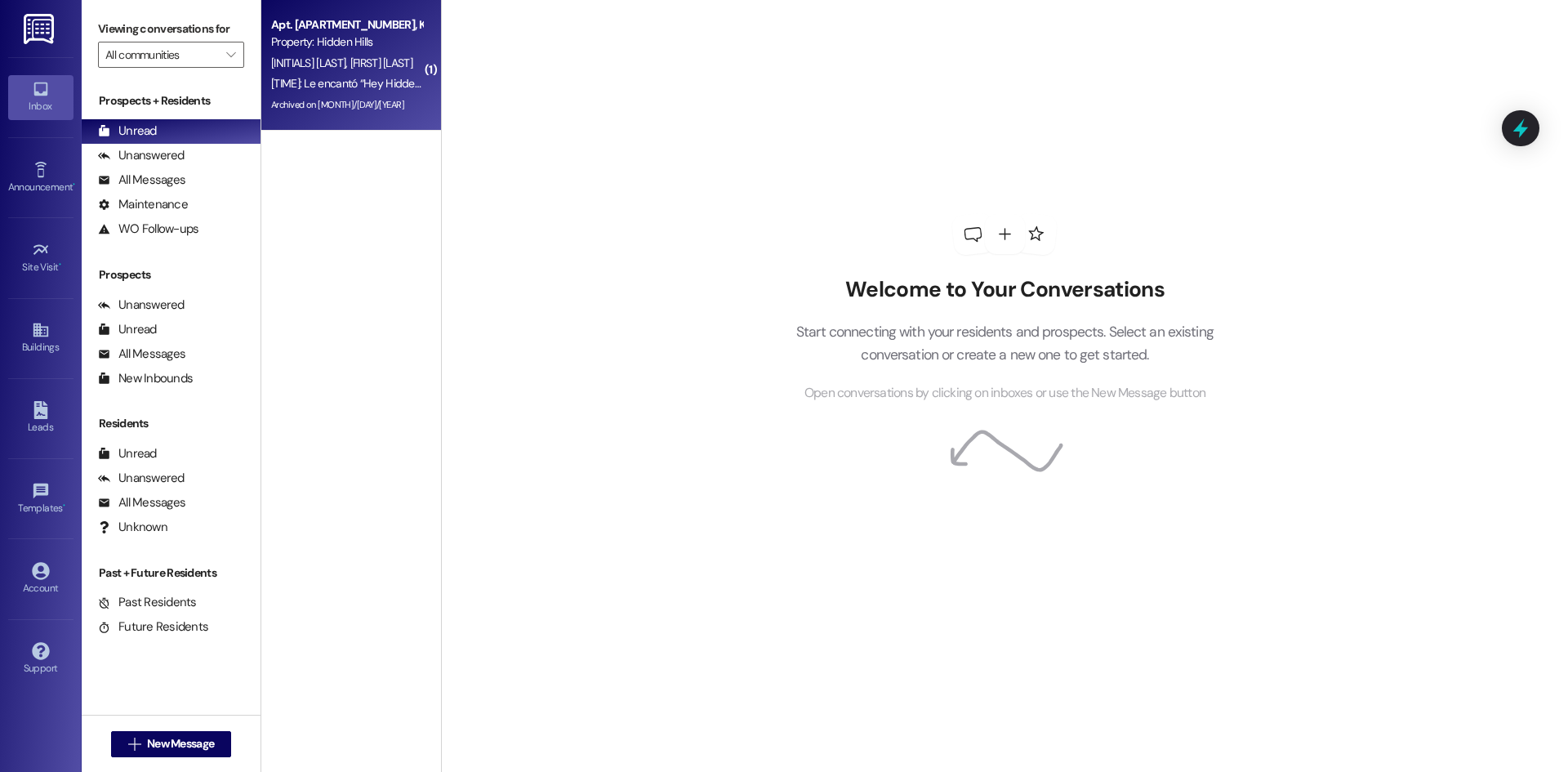 click on "[TIME]: Le encantó “Hey Hidden Hills Residents! Weve got a sweet surpr…” [TIME]: Le encantó “Hey Hidden Hills Residents! Weve got a sweet surpr…”" at bounding box center (346, 83) 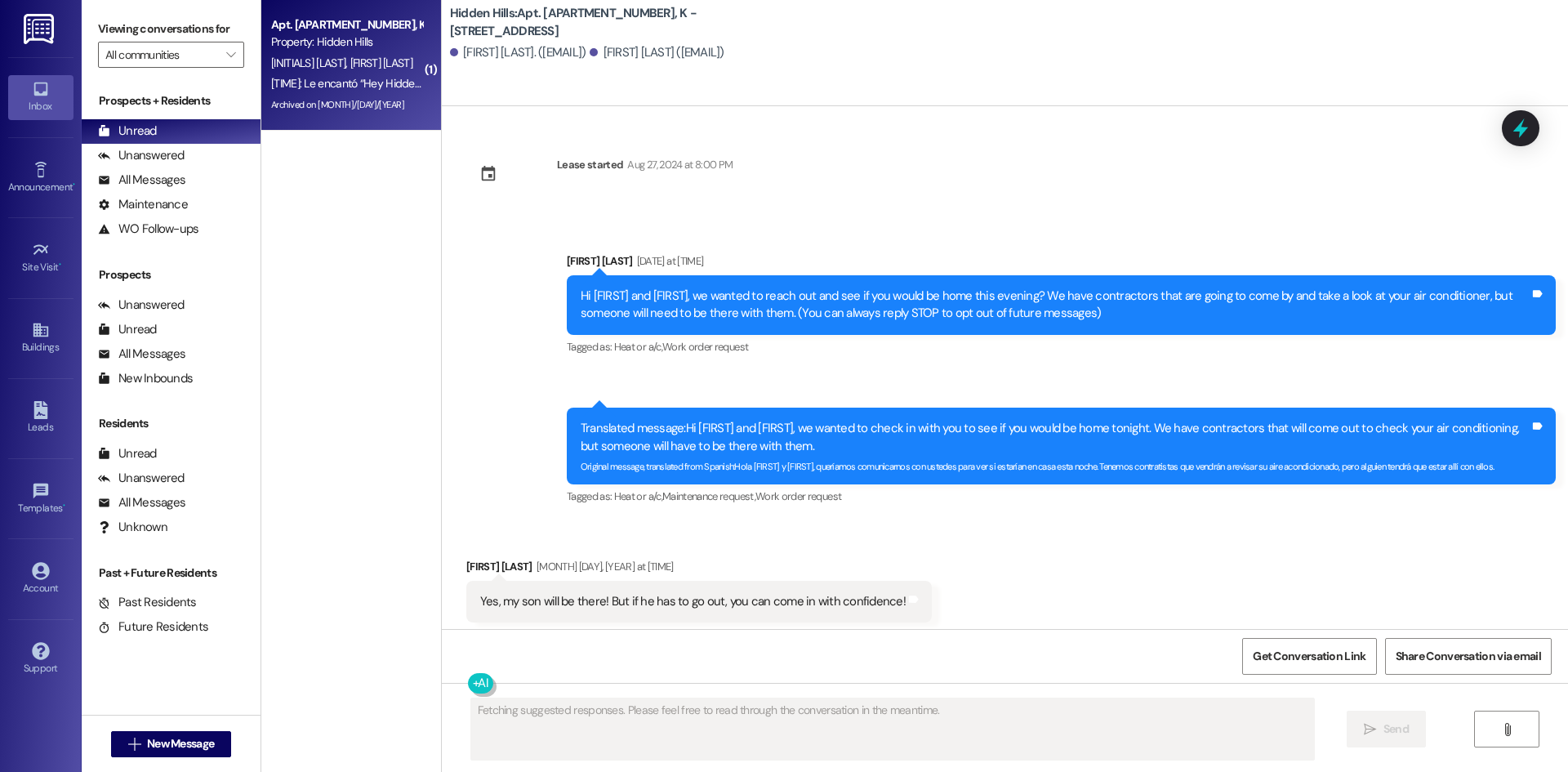 type on "Fetching suggested responses. Please feel free to read through the conversation in the meantime." 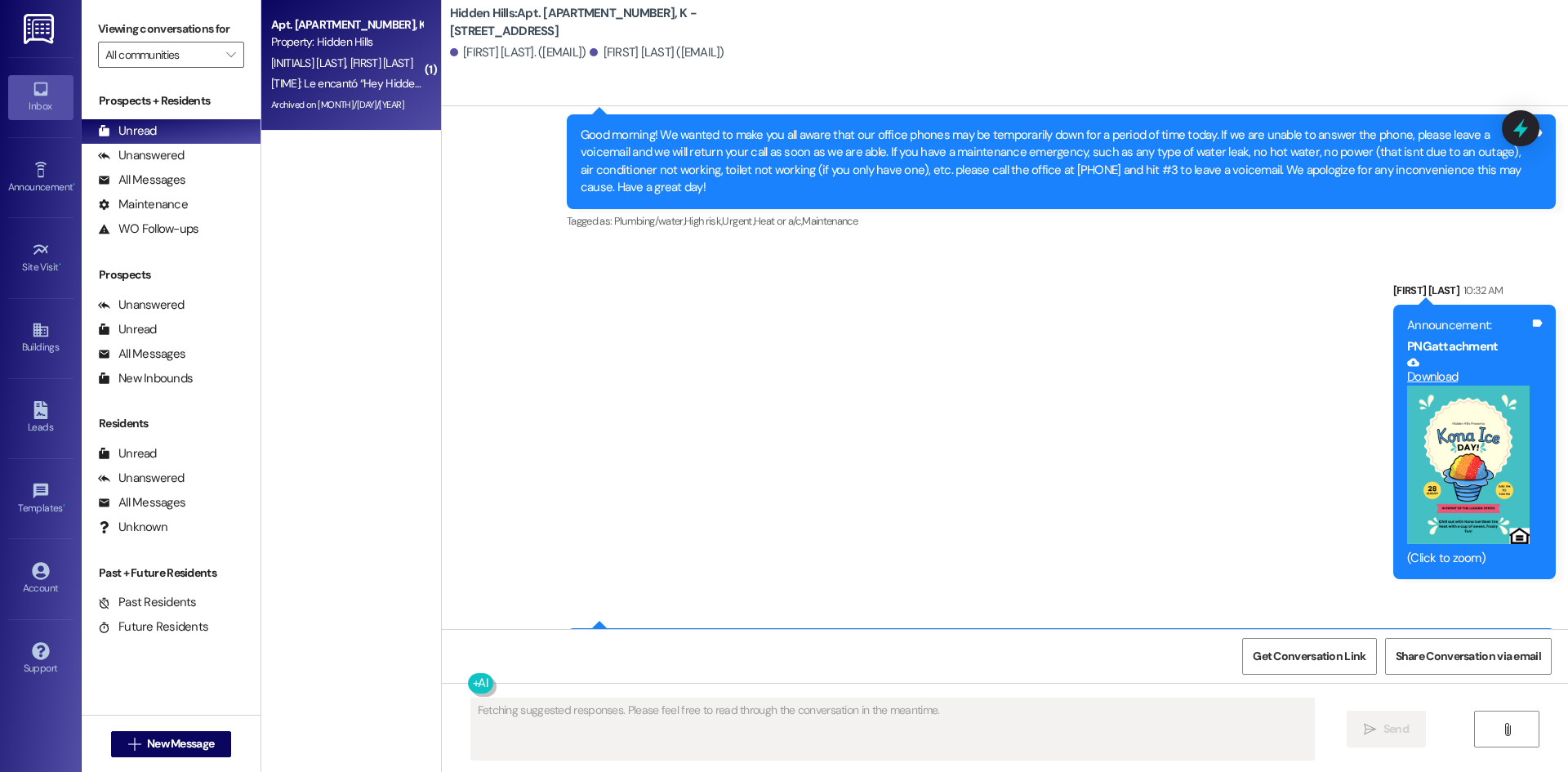 scroll, scrollTop: 37818, scrollLeft: 0, axis: vertical 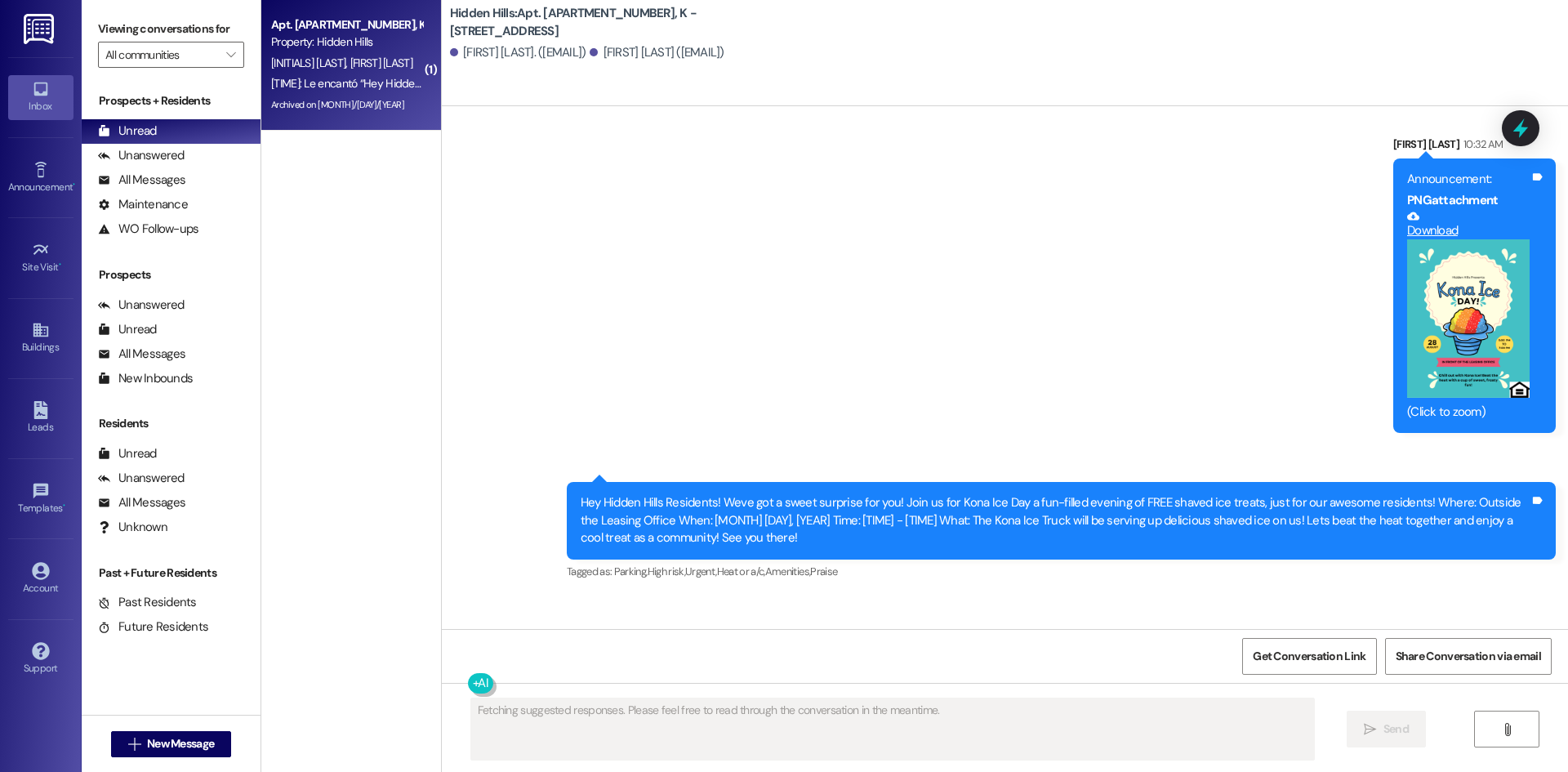 type 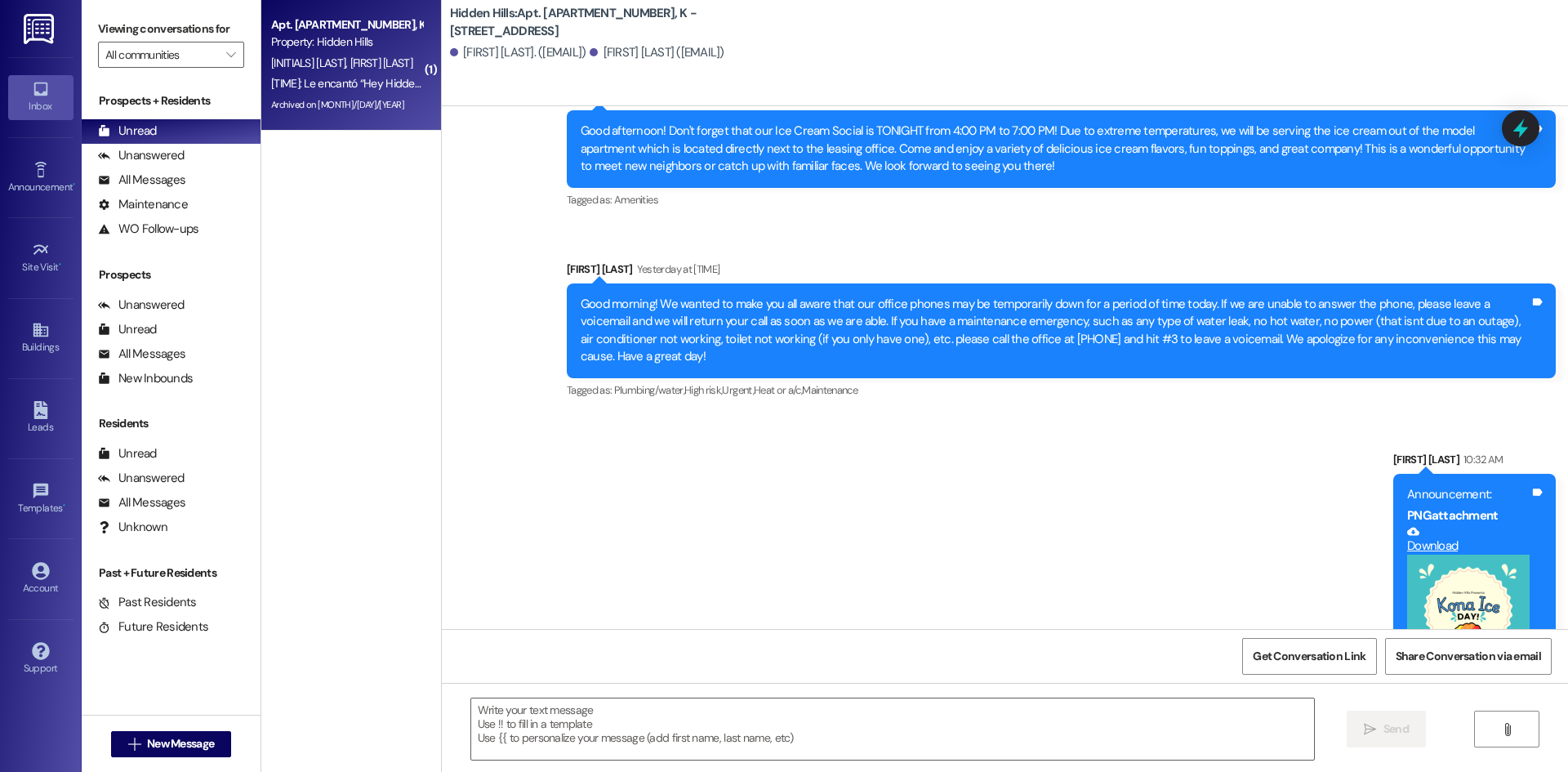 scroll, scrollTop: 37573, scrollLeft: 0, axis: vertical 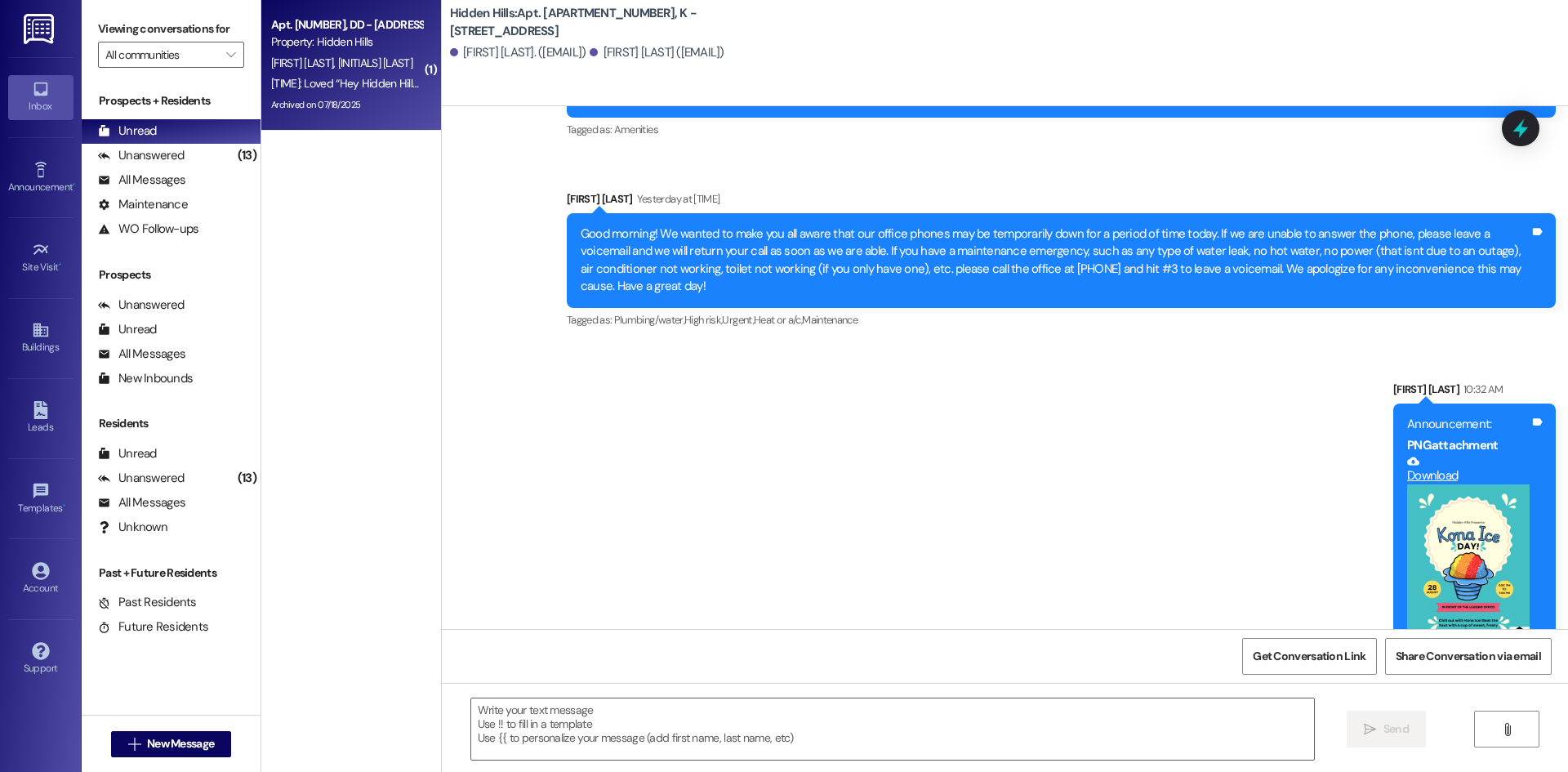 click on "Archived on 07/18/2025" at bounding box center (346, 105) 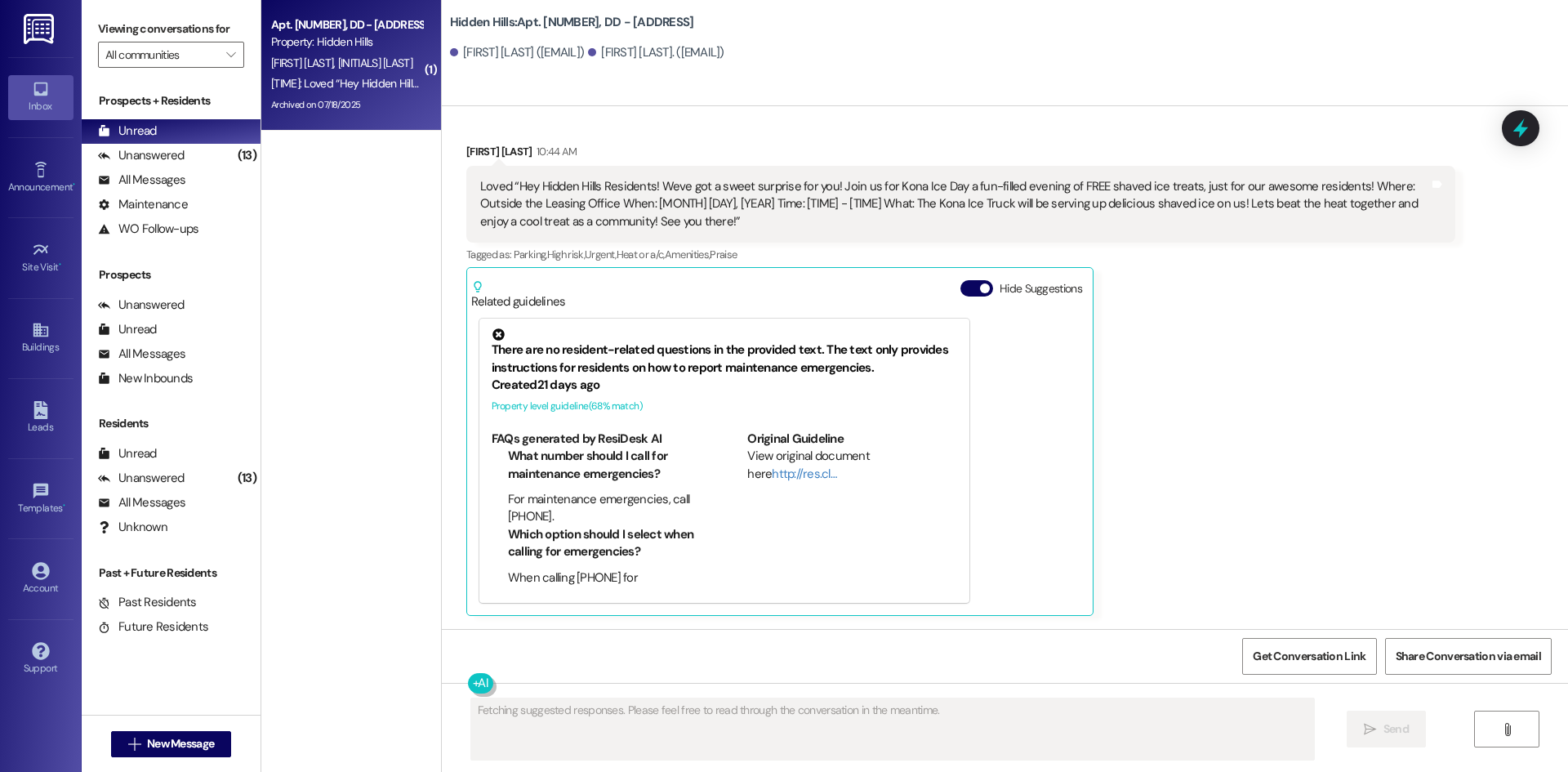 scroll, scrollTop: 5181, scrollLeft: 0, axis: vertical 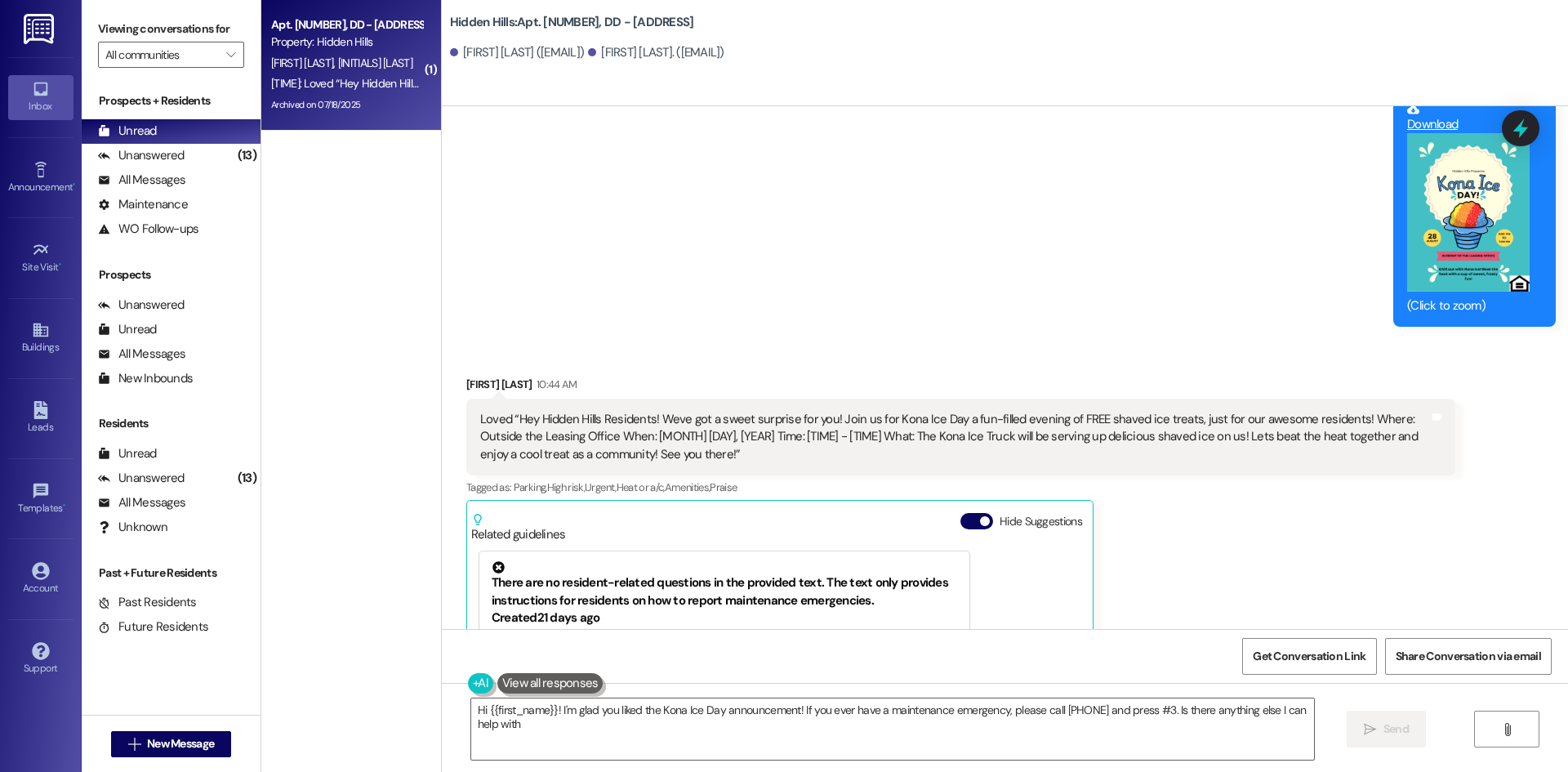 type on "Hi {{first_name}}! I'm glad you liked the Kona Ice Day announcement! If you ever have a maintenance emergency, please call 812-333-4280 and press #3. Is there anything else I can help with?" 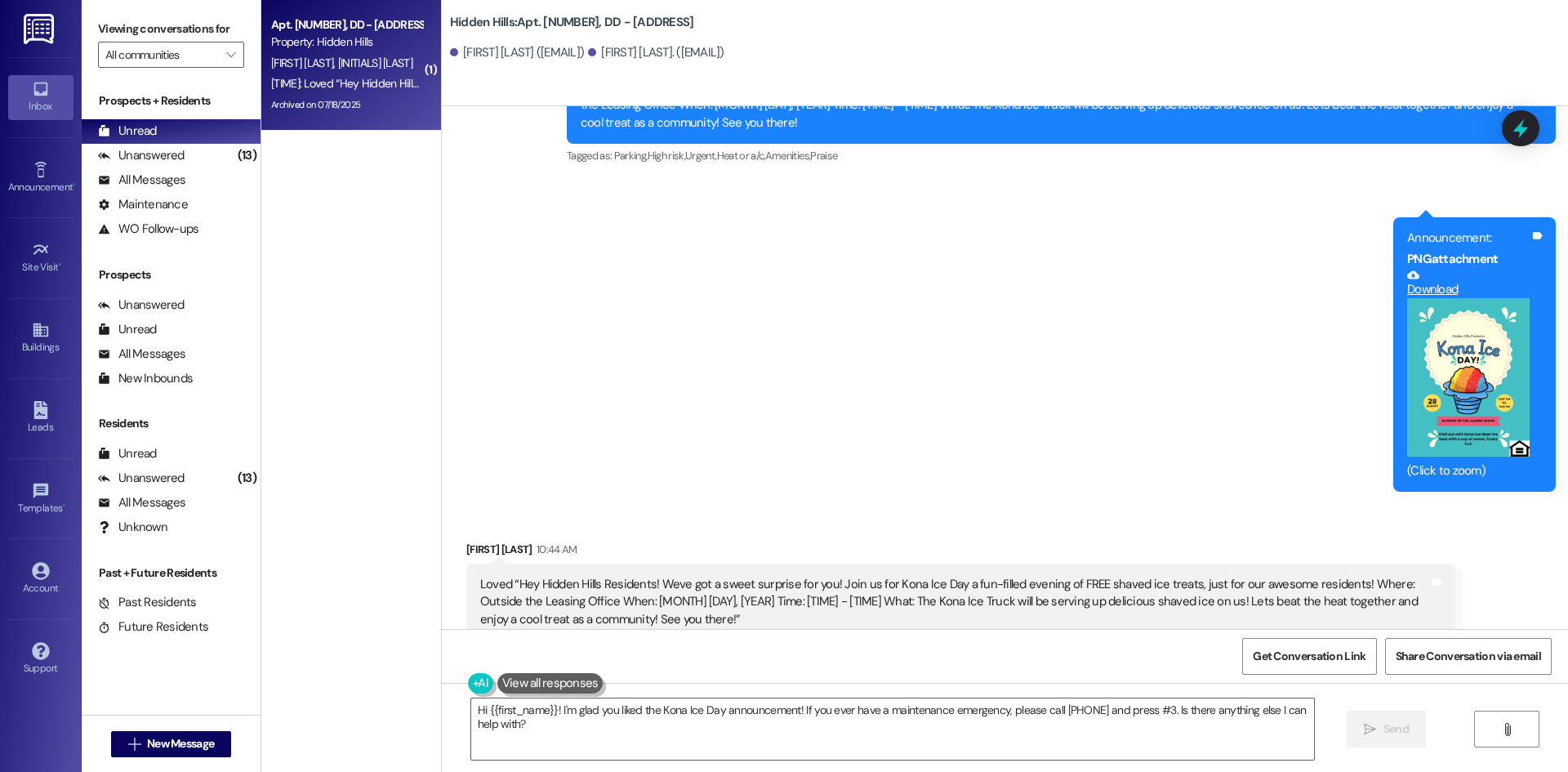 scroll, scrollTop: 5181, scrollLeft: 0, axis: vertical 